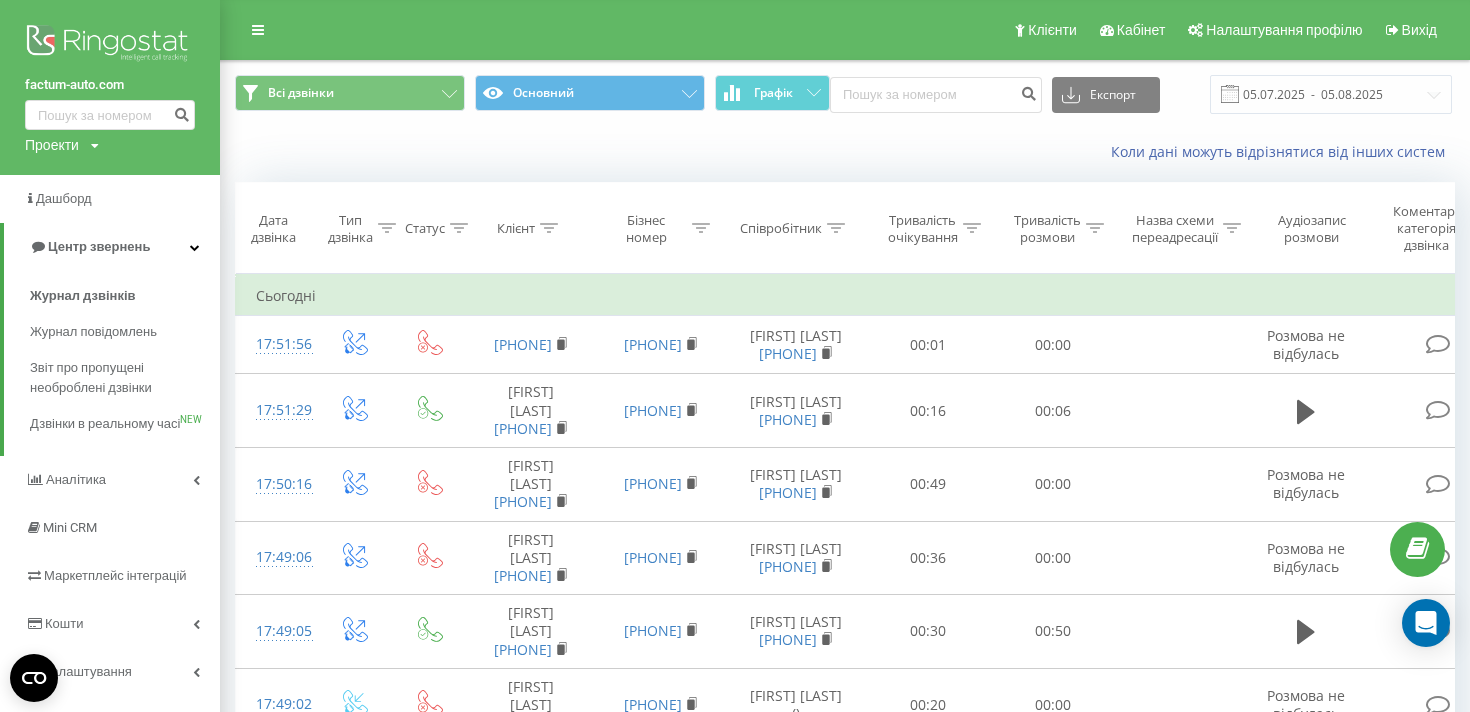 scroll, scrollTop: 0, scrollLeft: 0, axis: both 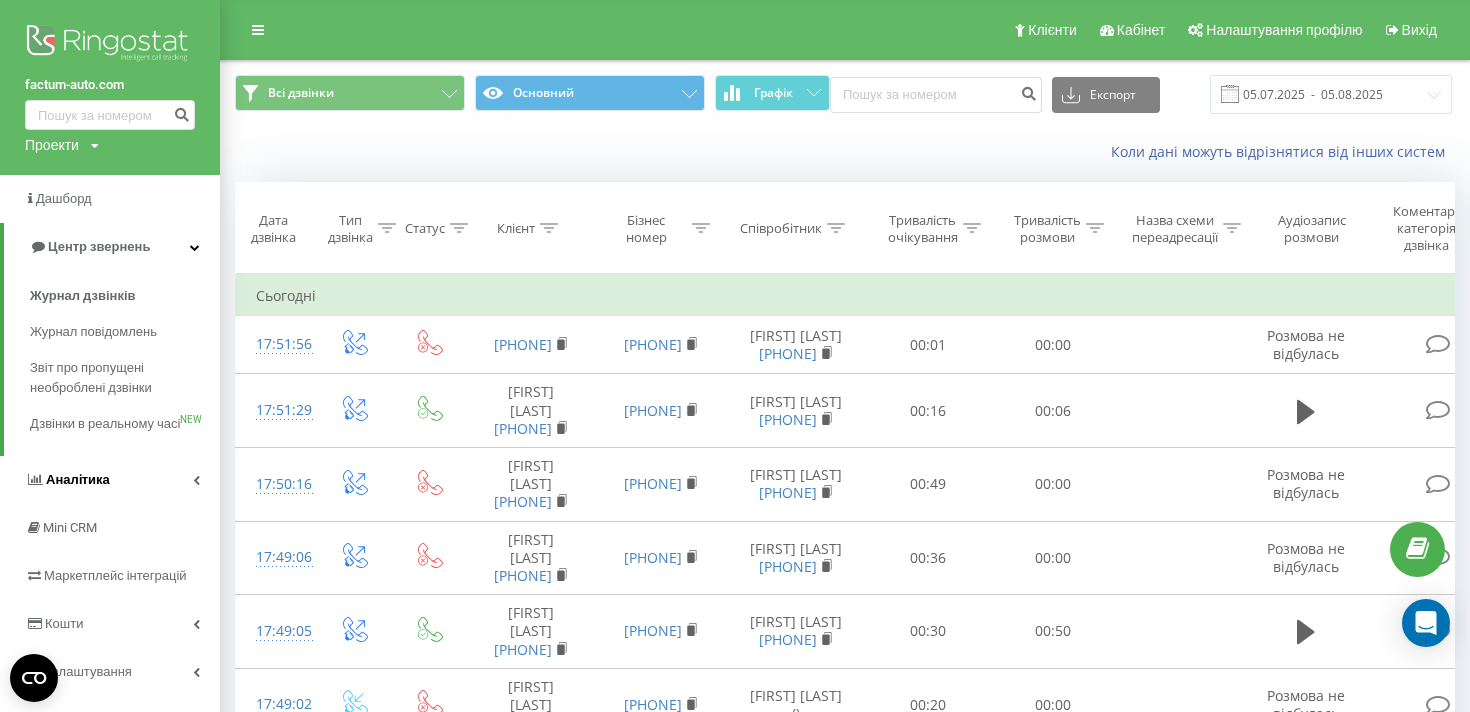 click on "Аналiтика" at bounding box center (78, 479) 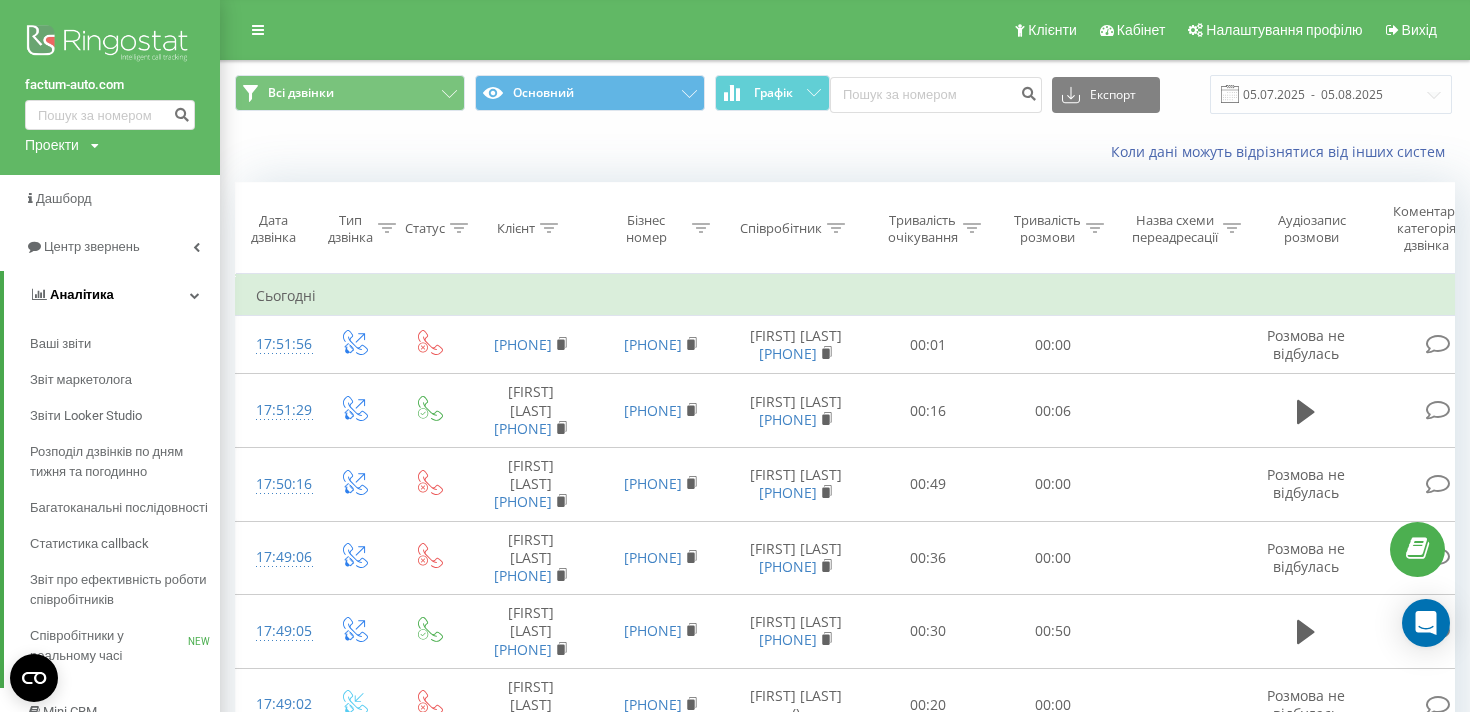 click on "Аналiтика" at bounding box center (112, 295) 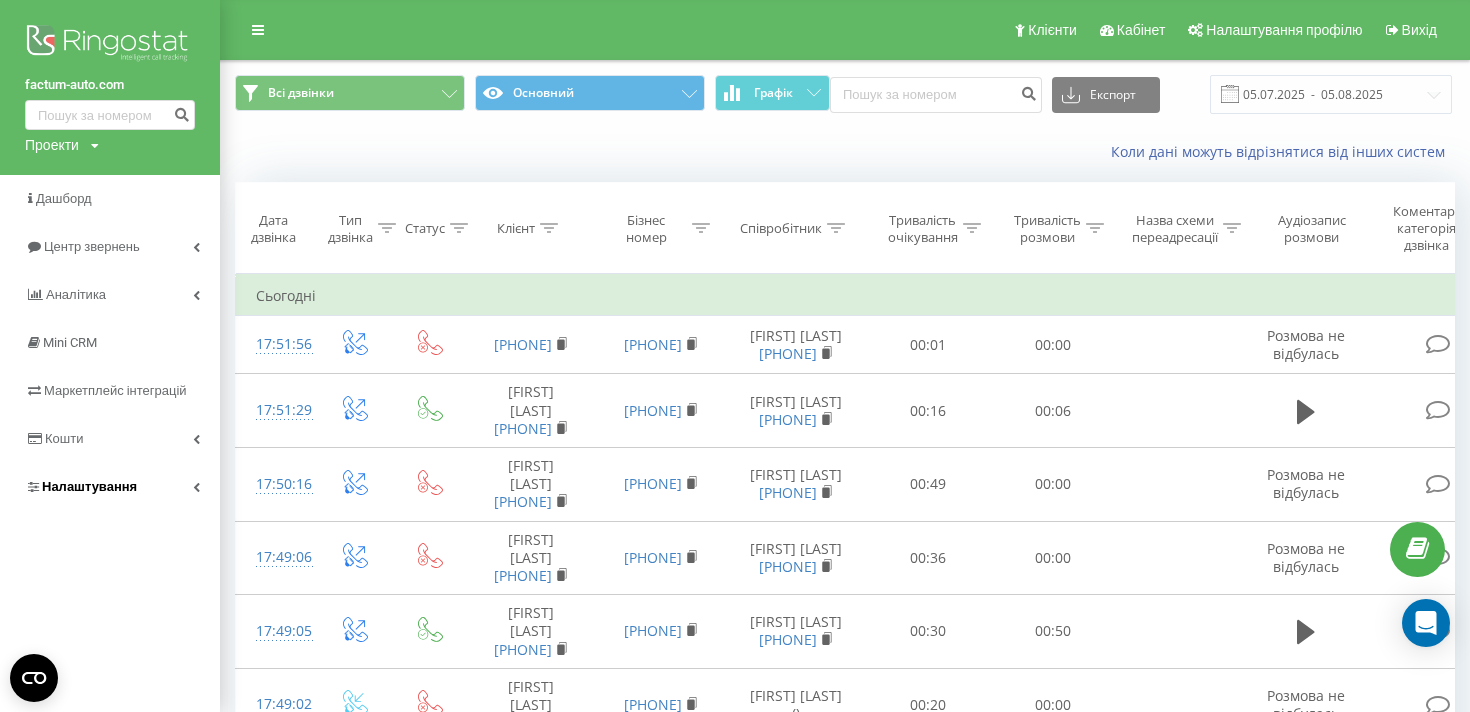 click on "Налаштування" at bounding box center [89, 486] 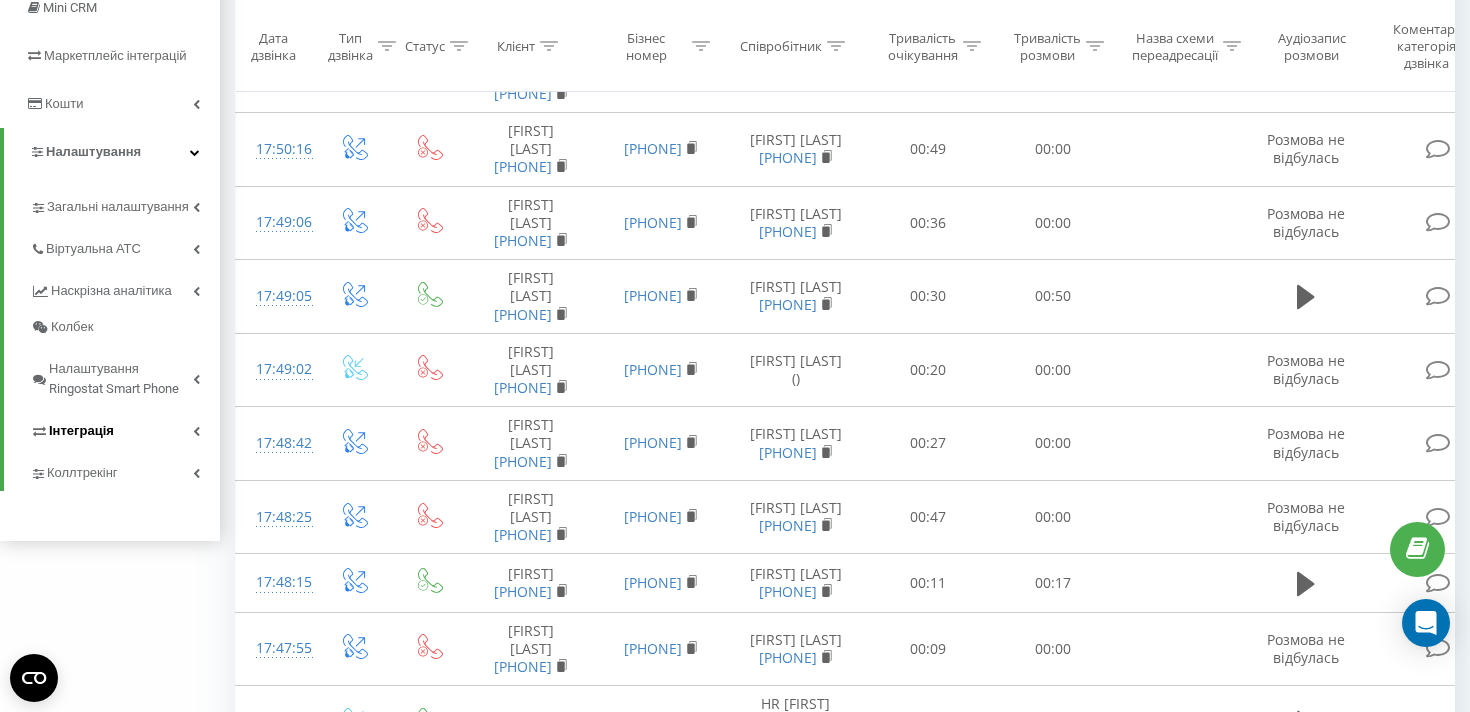 scroll, scrollTop: 0, scrollLeft: 0, axis: both 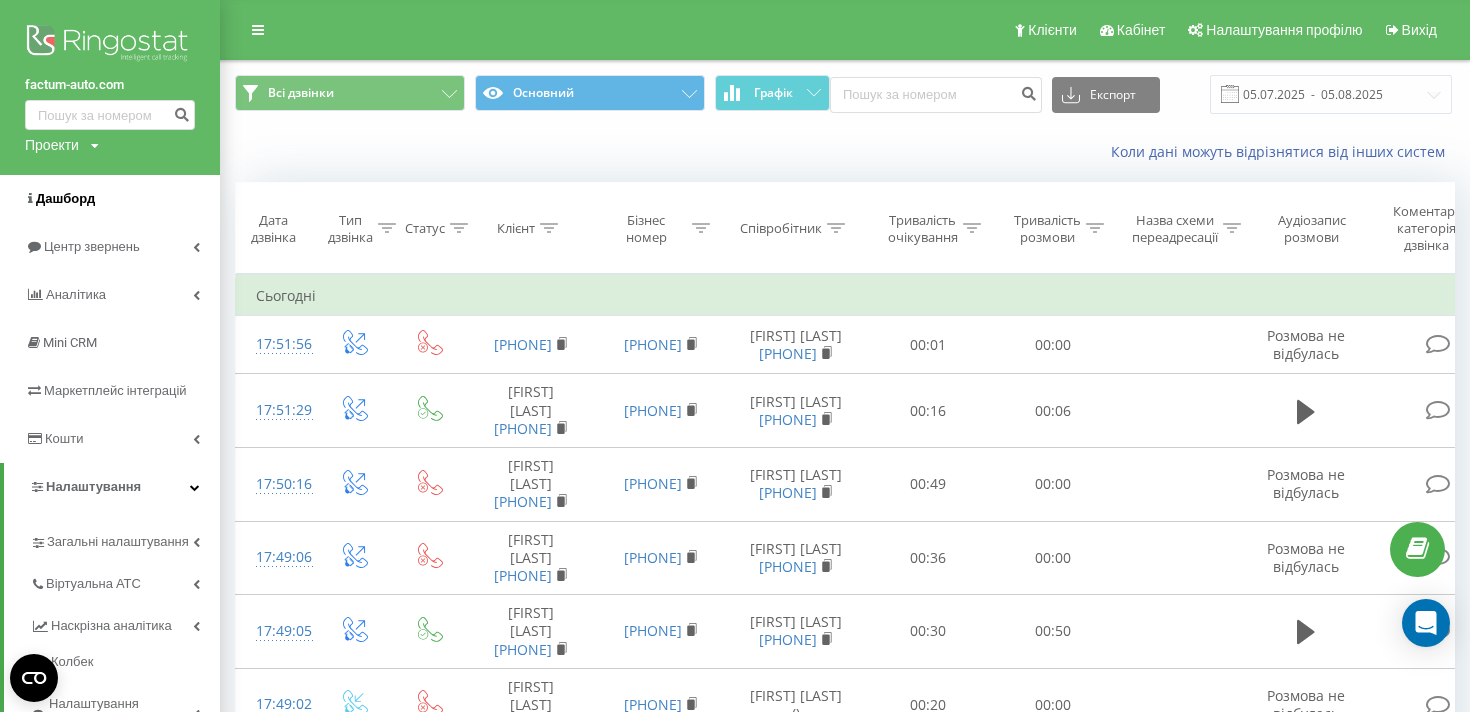 click on "Дашборд" at bounding box center [65, 198] 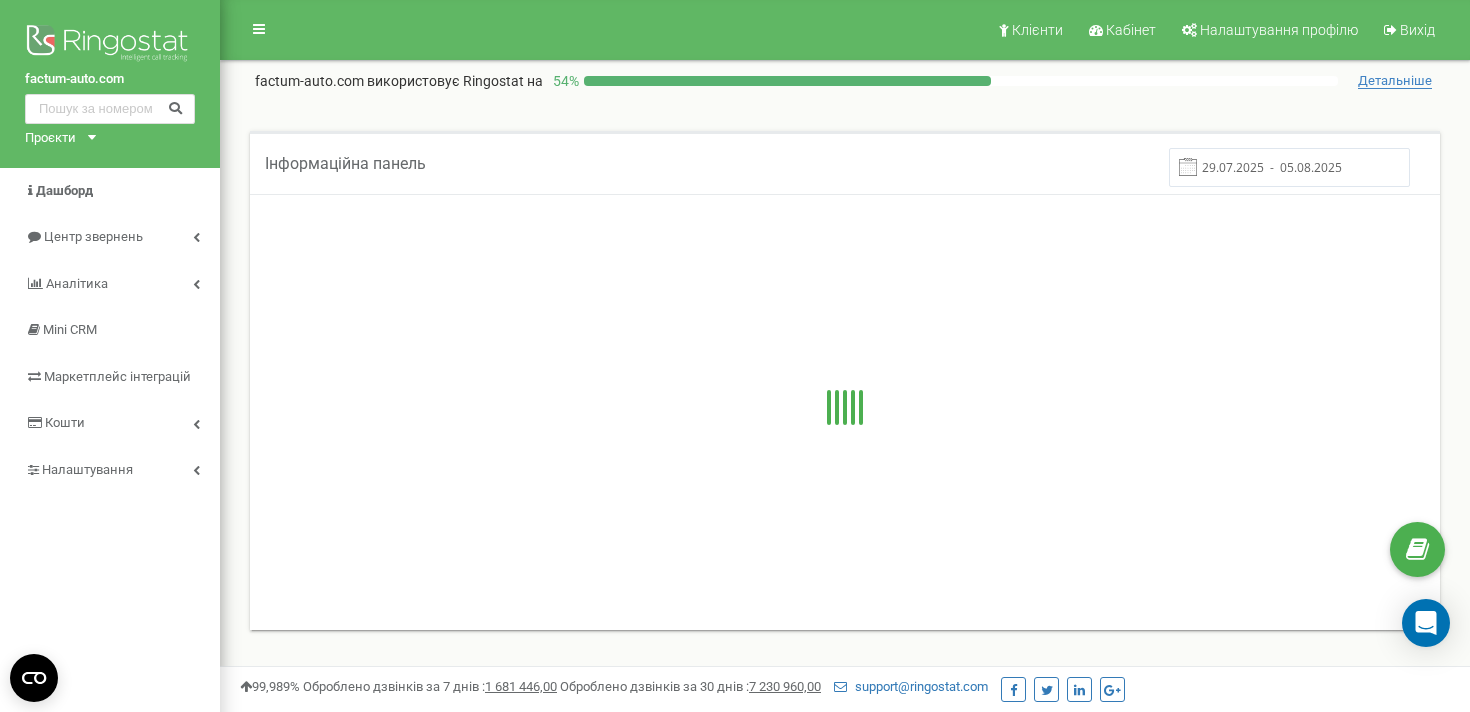 scroll, scrollTop: 0, scrollLeft: 0, axis: both 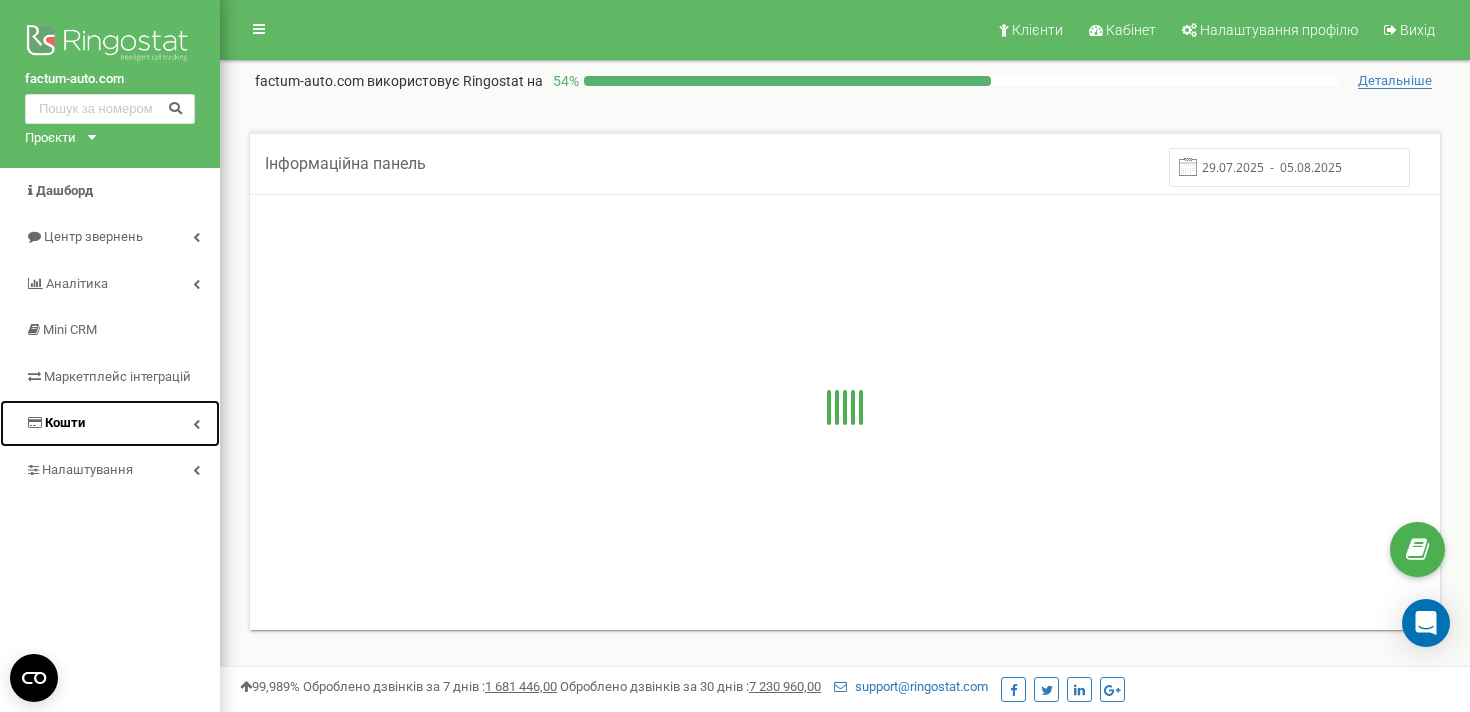 click on "Кошти" at bounding box center [110, 423] 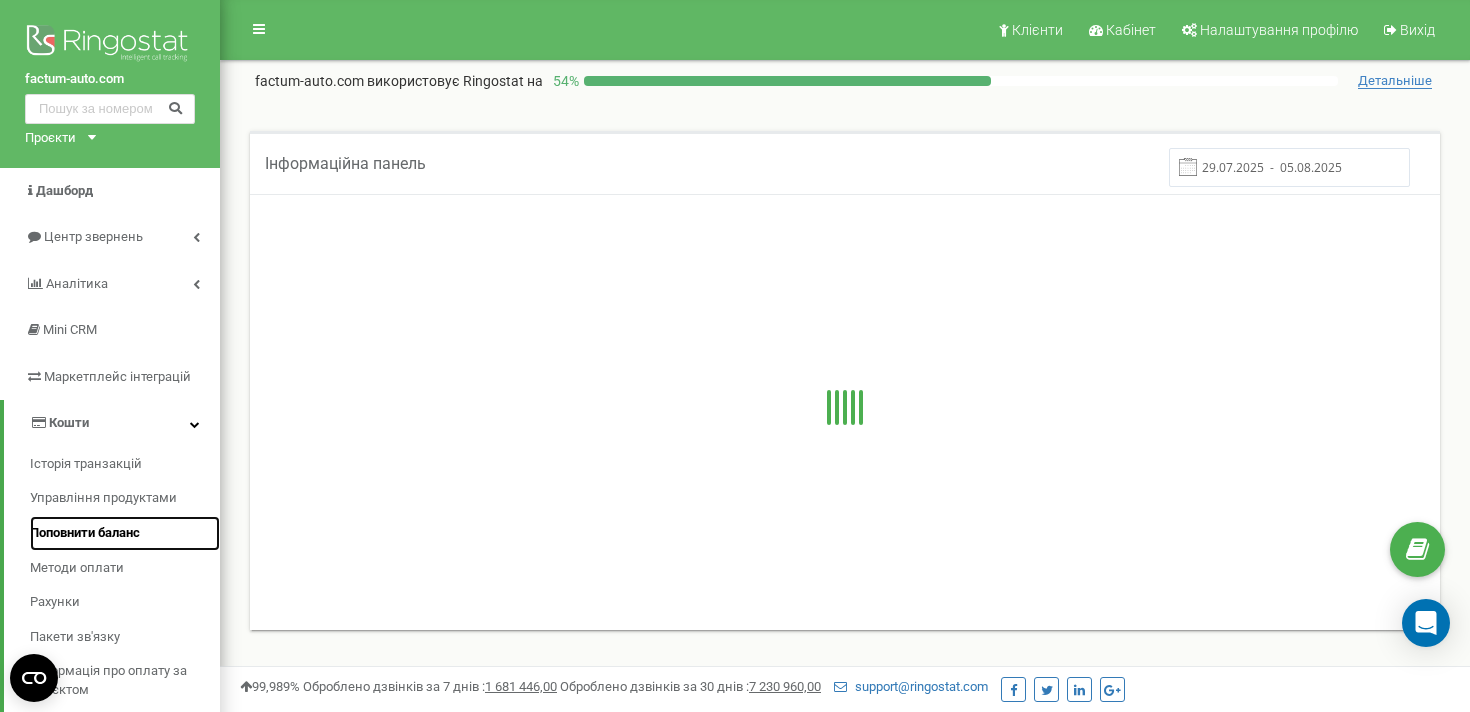 click on "Поповнити баланс" at bounding box center (85, 533) 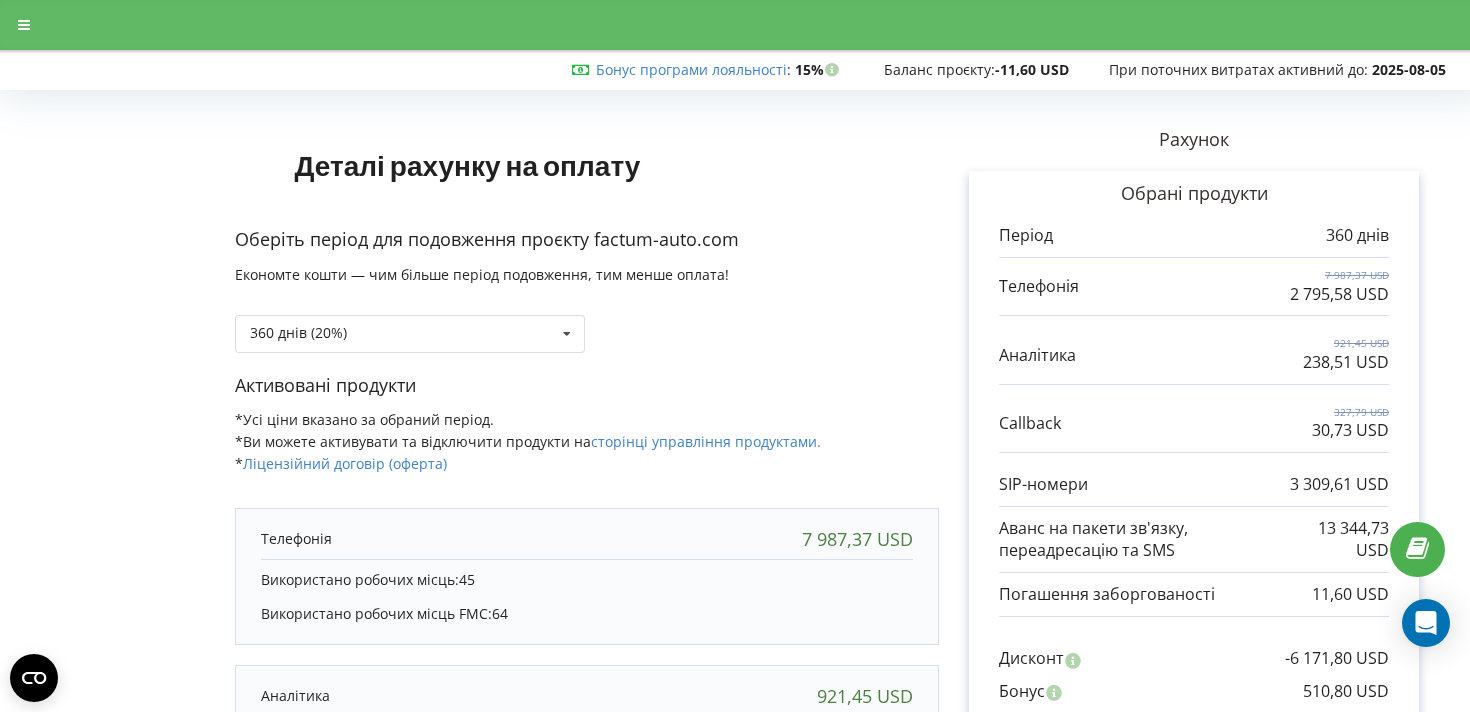 scroll, scrollTop: 0, scrollLeft: 0, axis: both 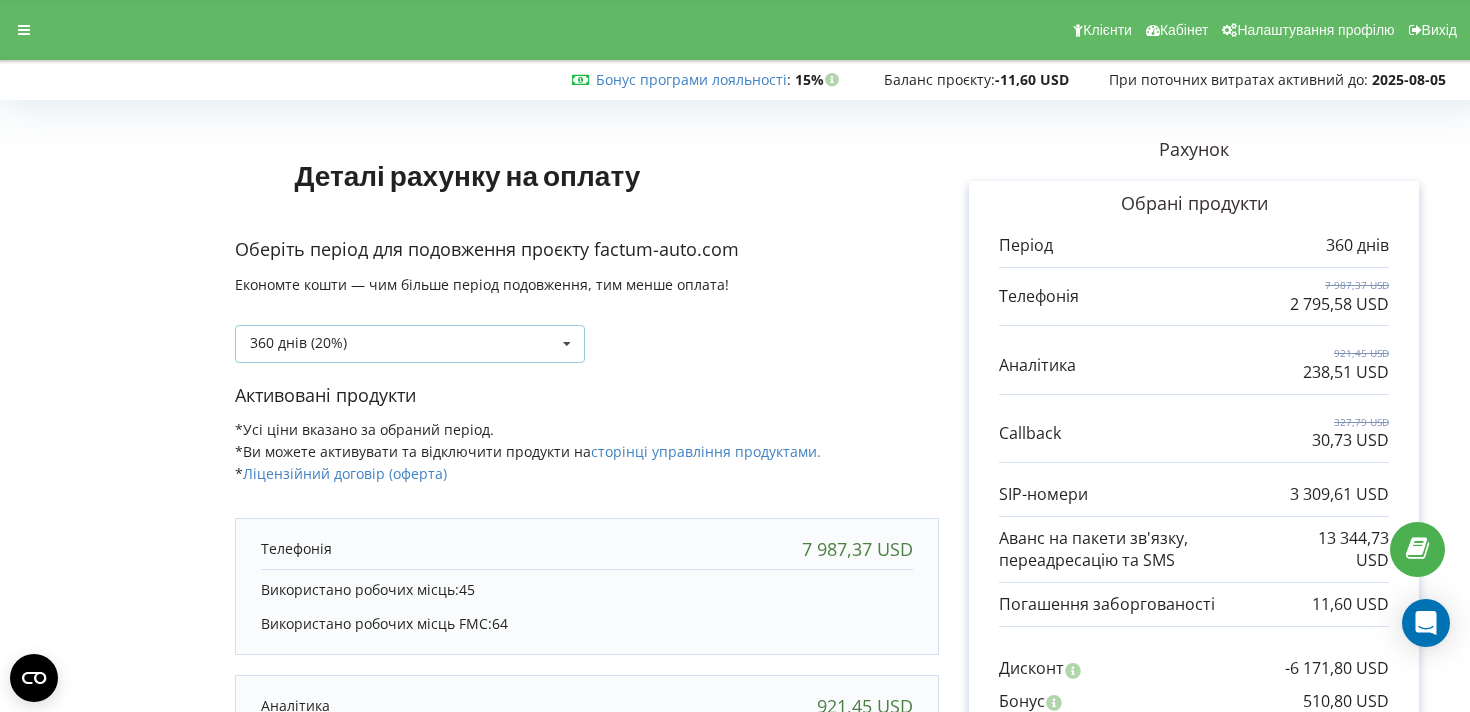 click on "360 днів
(20%)
Поповнити баланс без подовження
30 днів" at bounding box center [410, 344] 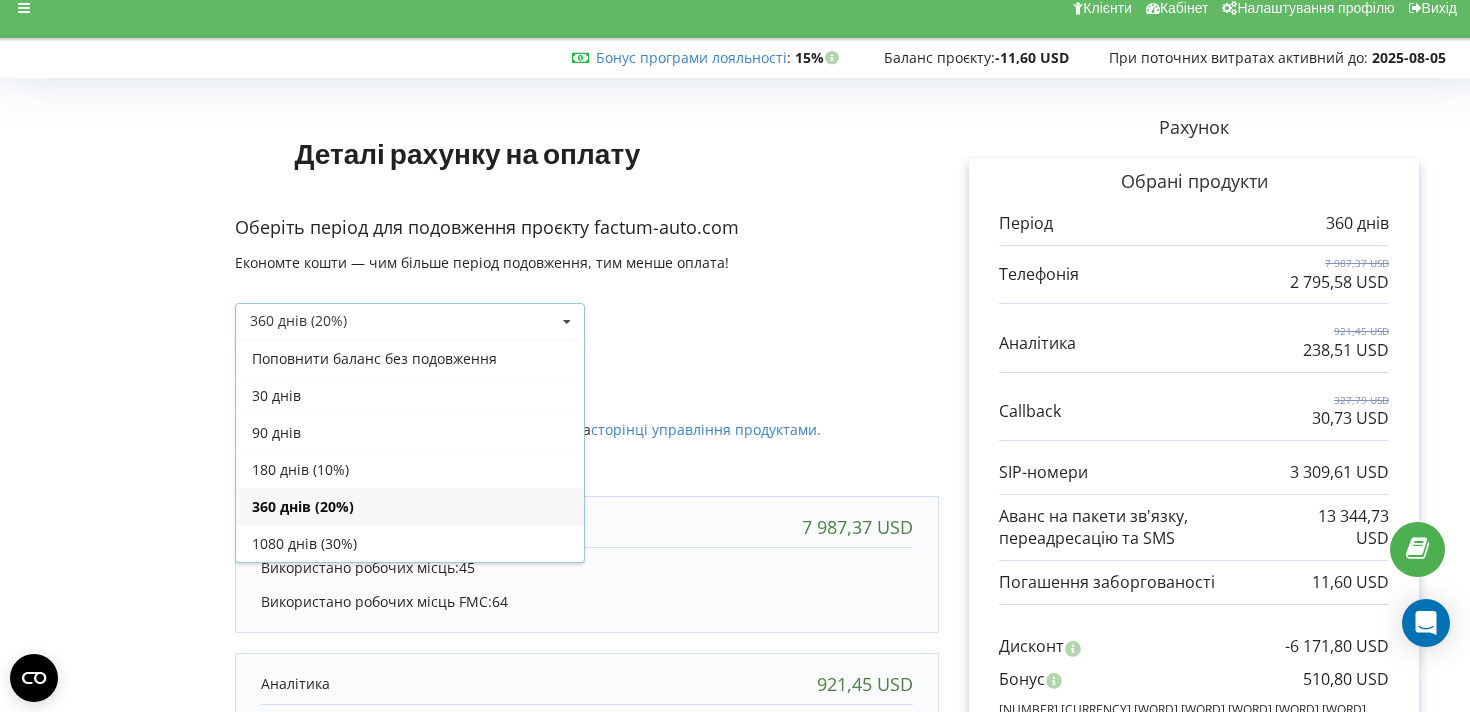 scroll, scrollTop: 24, scrollLeft: 0, axis: vertical 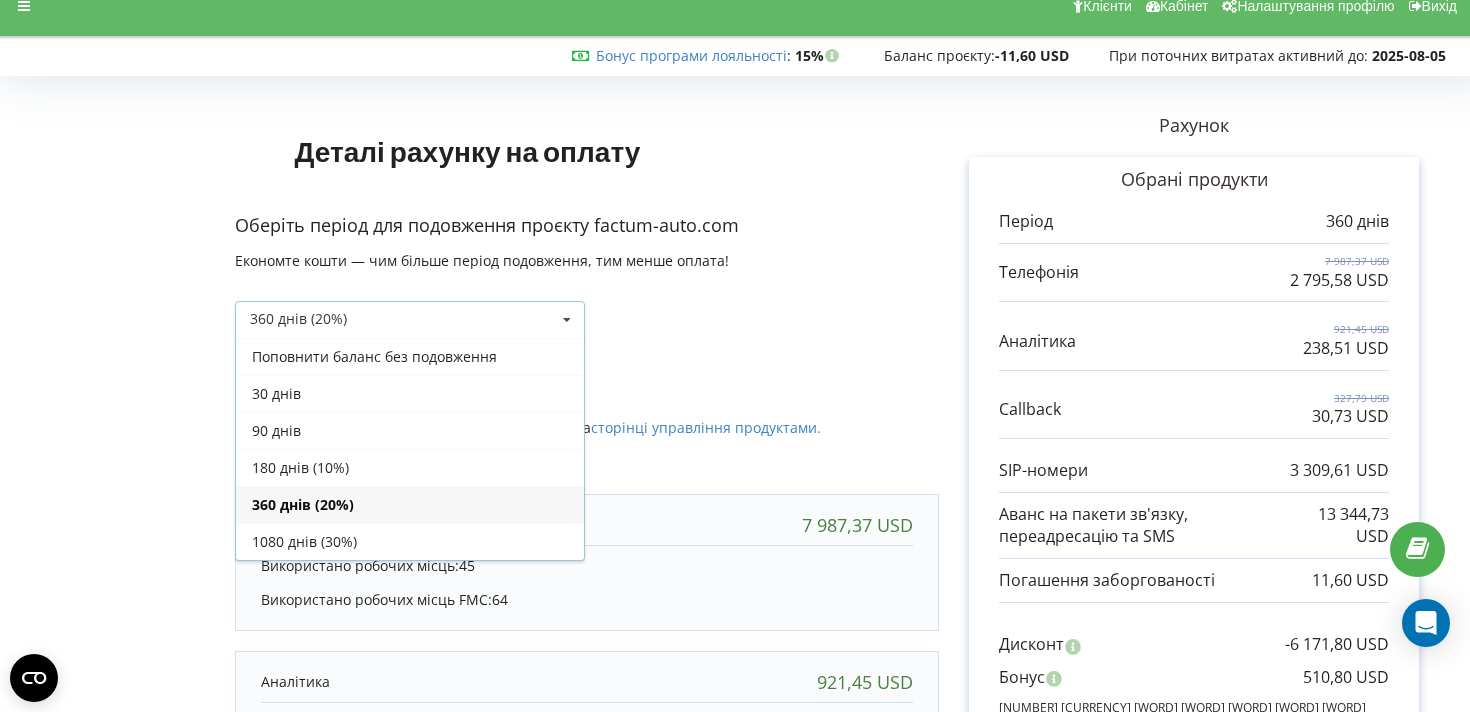 click on "Поповнити баланс без подовження" at bounding box center (410, 356) 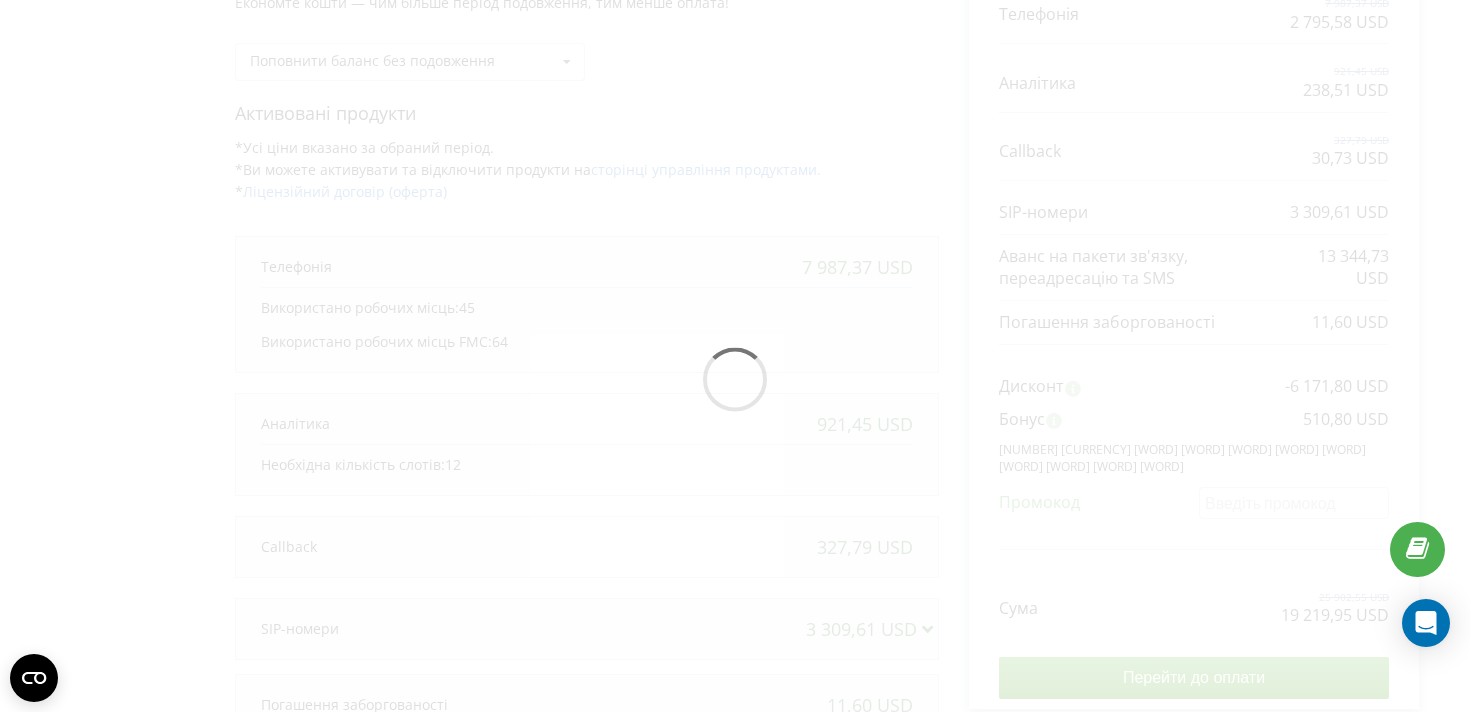 scroll, scrollTop: 63, scrollLeft: 0, axis: vertical 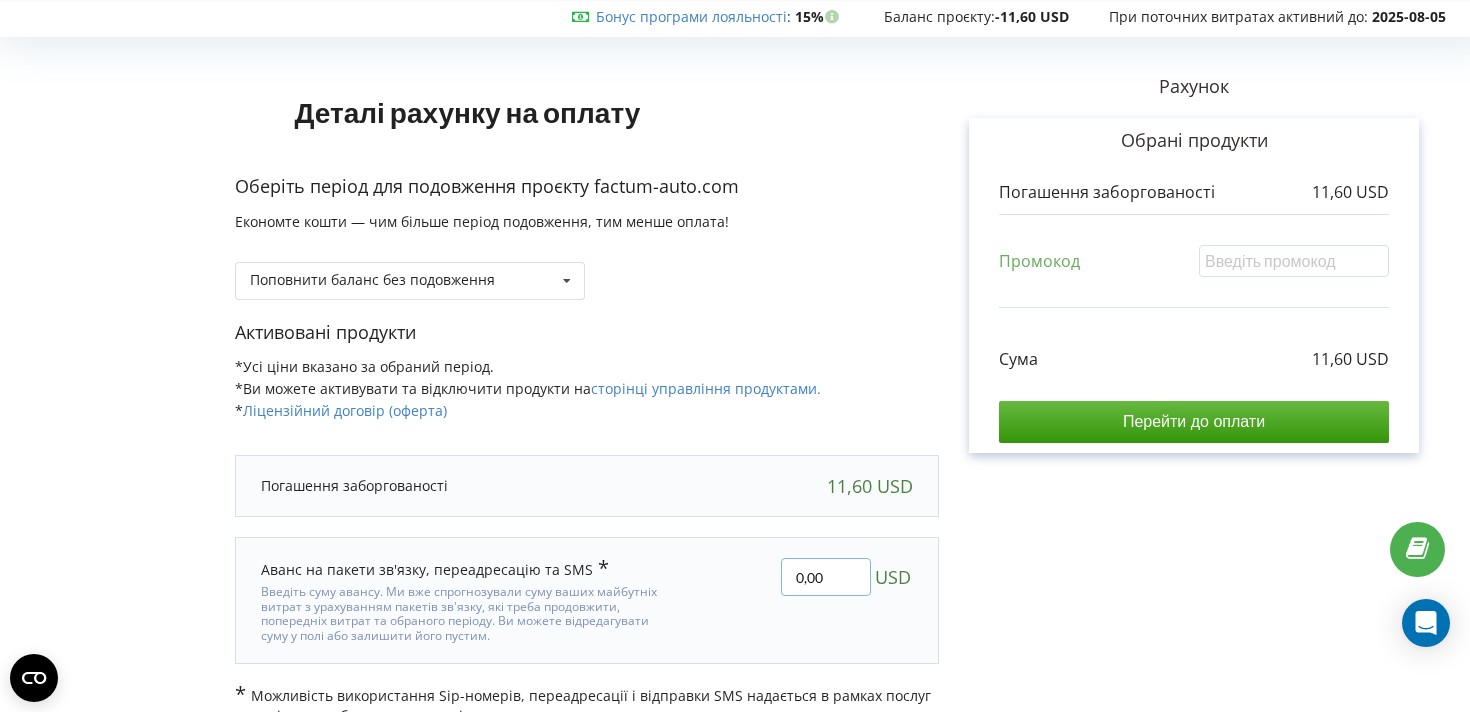 click on "0,00" at bounding box center [826, 577] 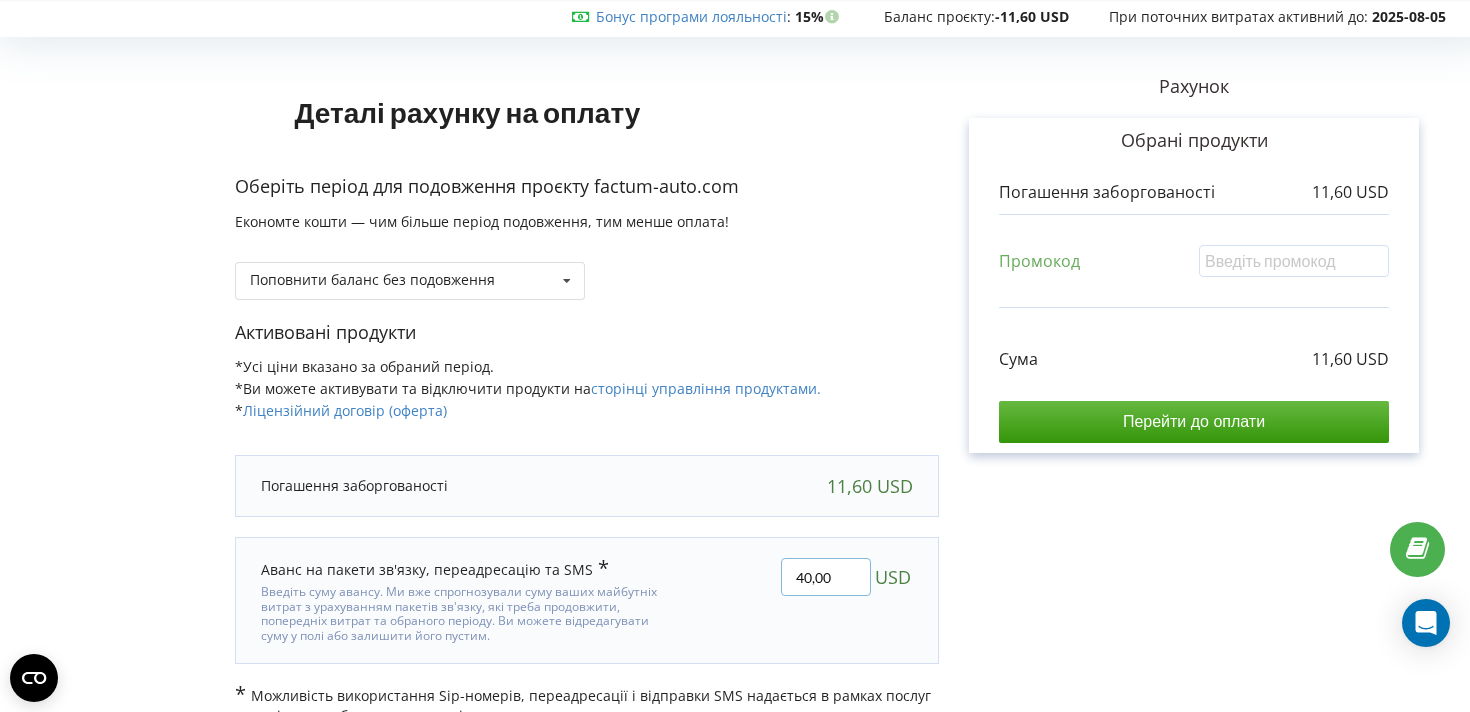 type on "40,00" 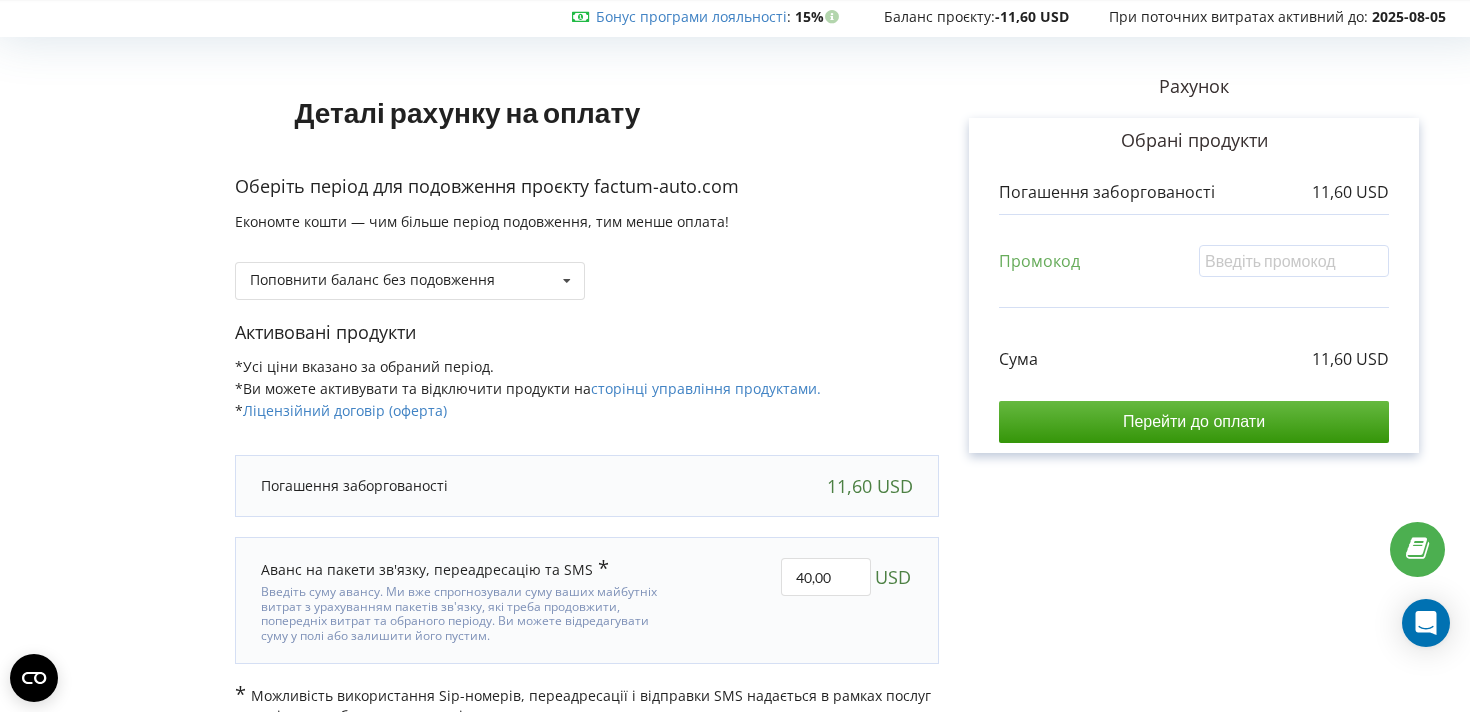 click on "Деталі рахунку на оплату
Оберіть період для подовження проєкту  factum-auto.com
Економте кошти — чим більше період подовження, тим менше оплата!
Поповнити баланс без подовження
40,00" at bounding box center [735, 385] 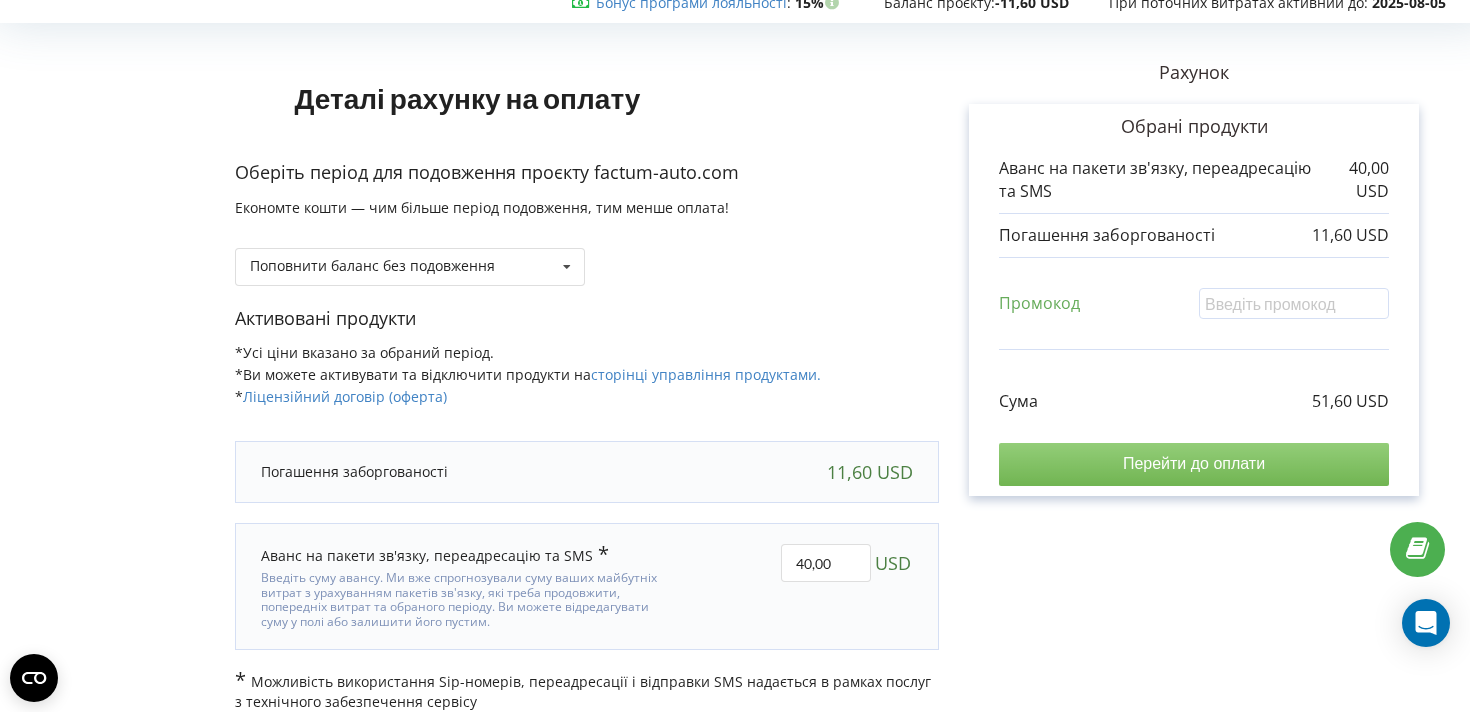 scroll, scrollTop: 94, scrollLeft: 0, axis: vertical 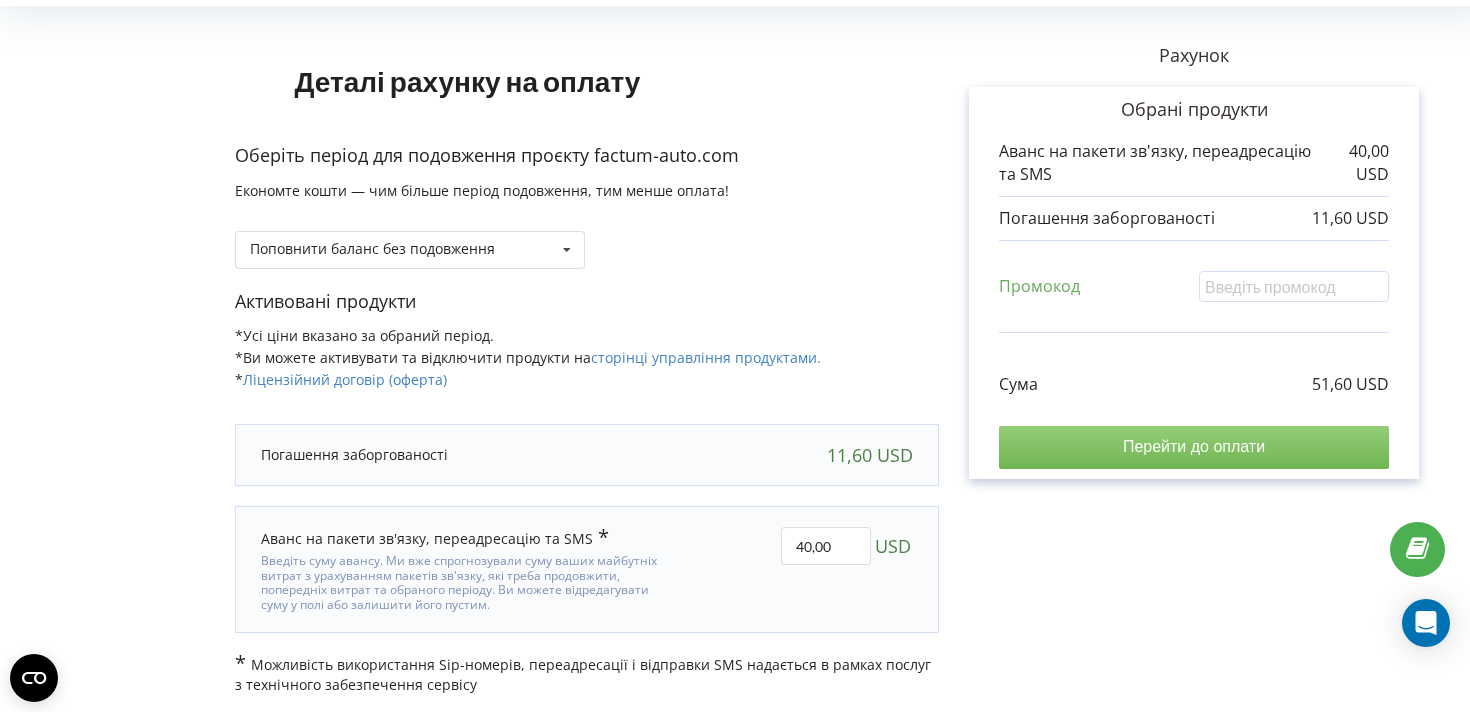 click on "Перейти до оплати" at bounding box center [1194, 447] 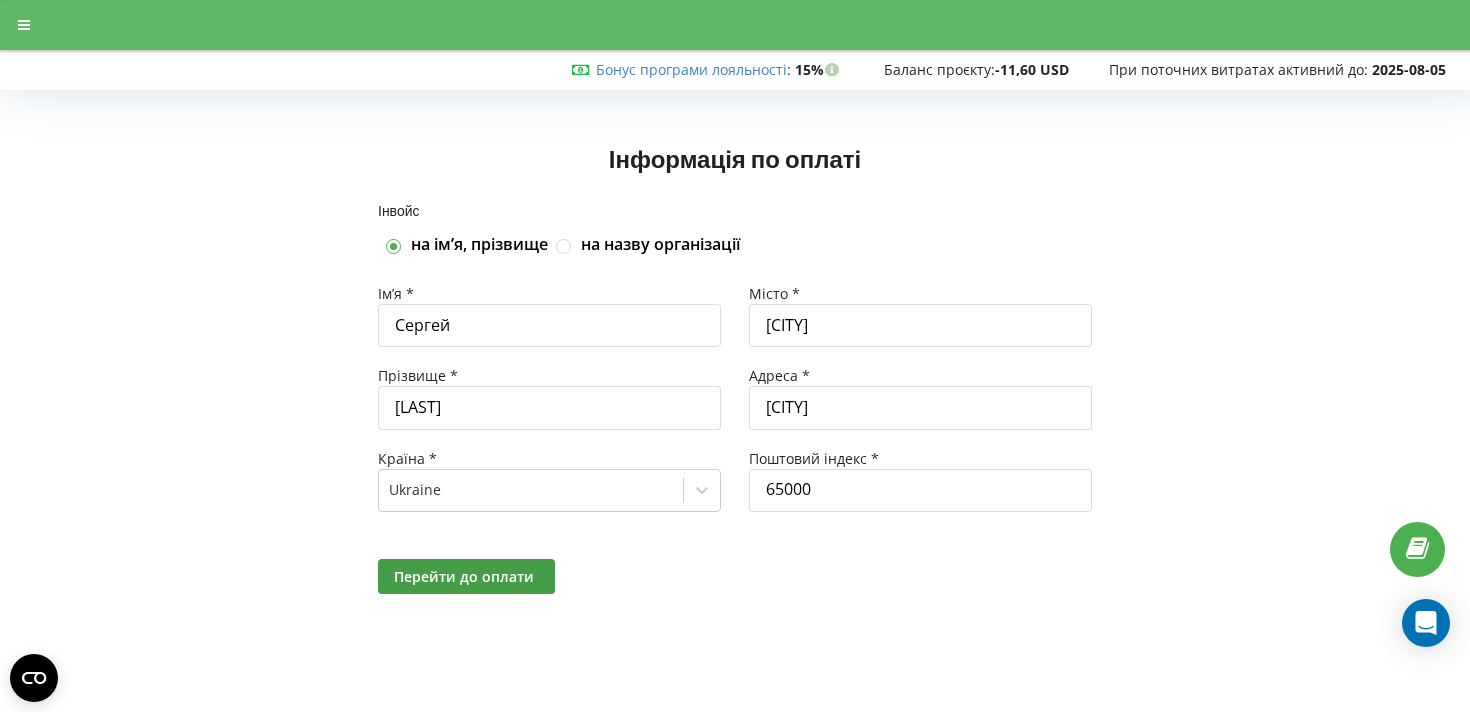 scroll, scrollTop: 0, scrollLeft: 0, axis: both 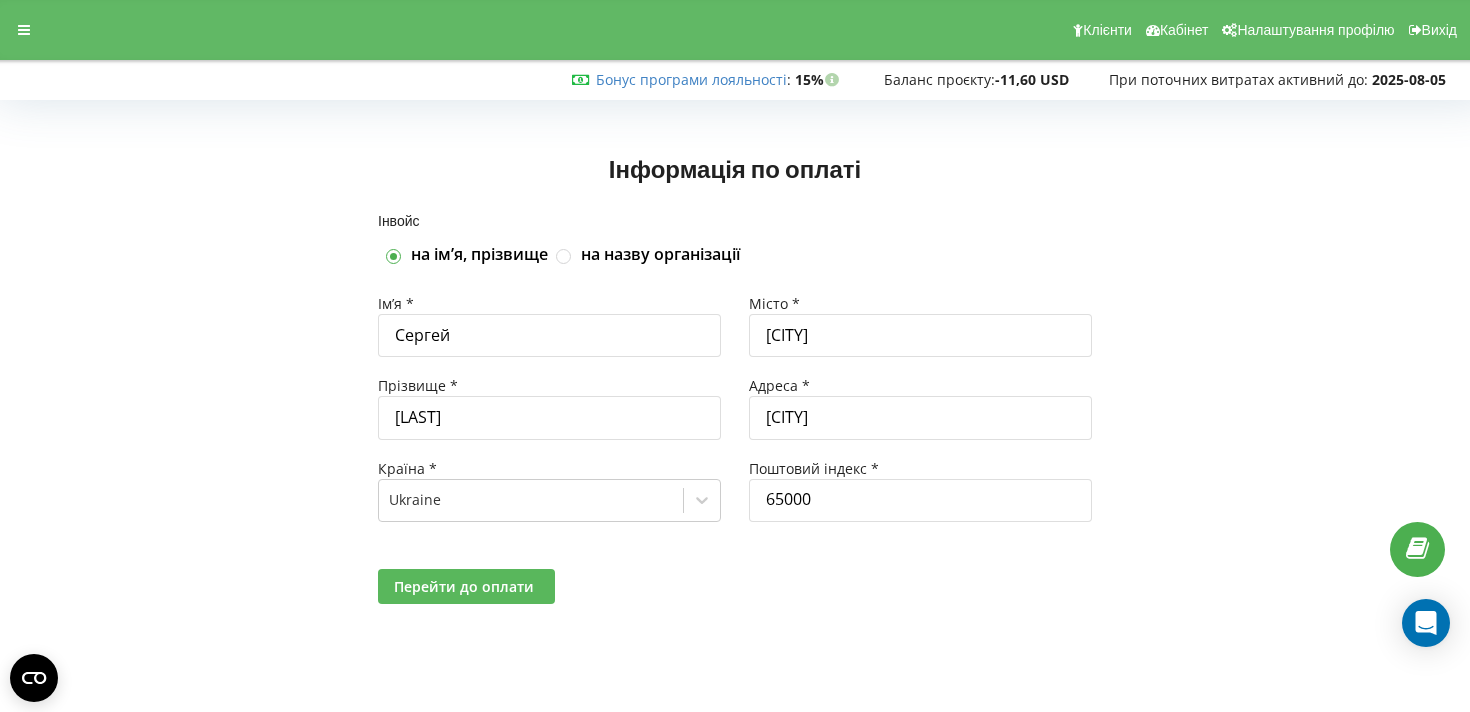 click on "Перейти до оплати" at bounding box center (464, 586) 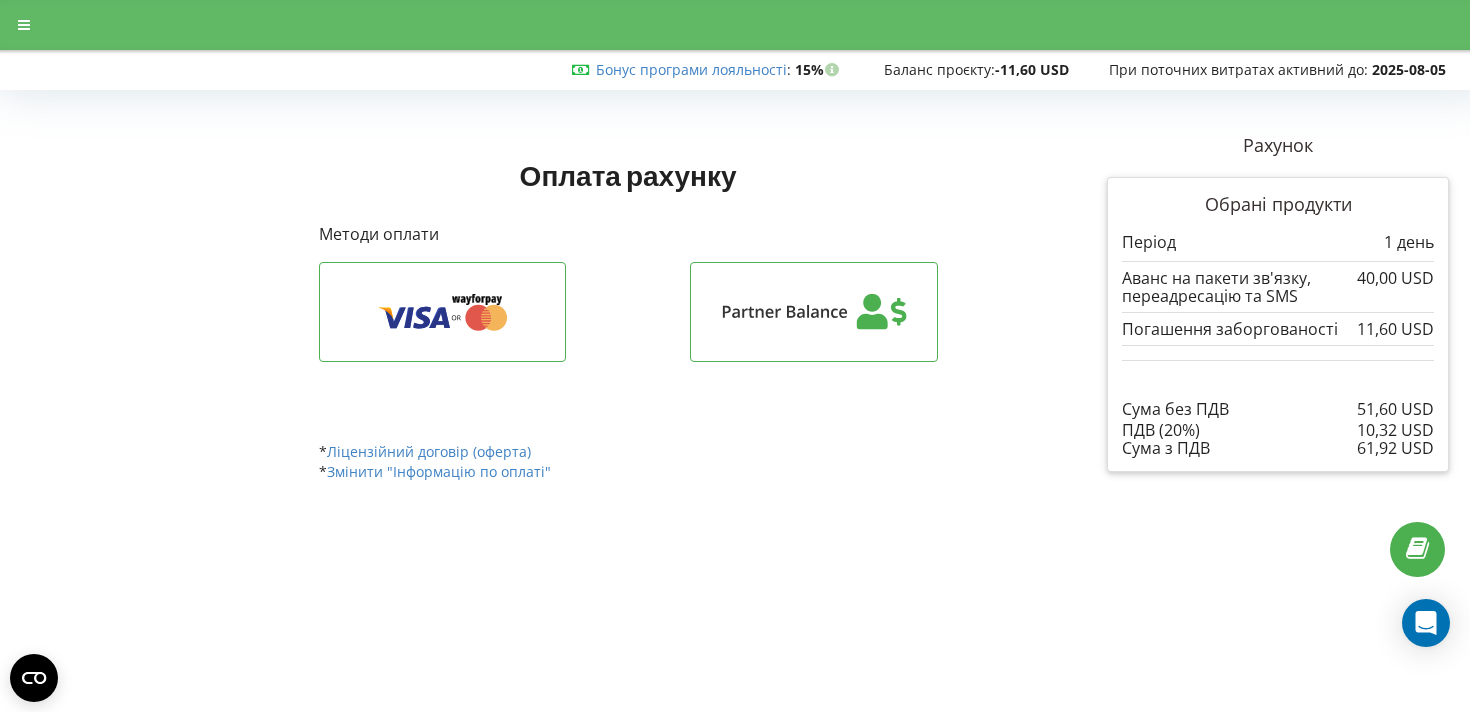 scroll, scrollTop: 0, scrollLeft: 0, axis: both 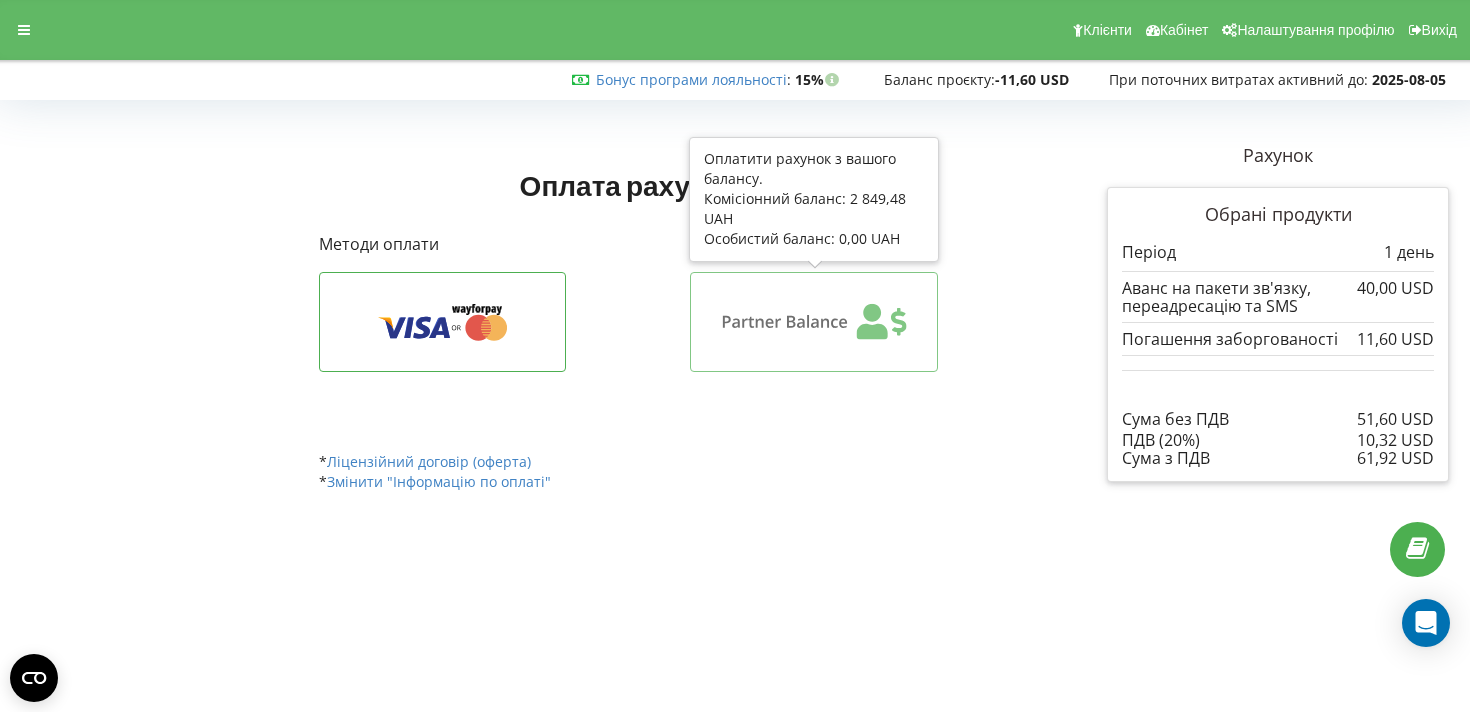 click at bounding box center (814, 322) 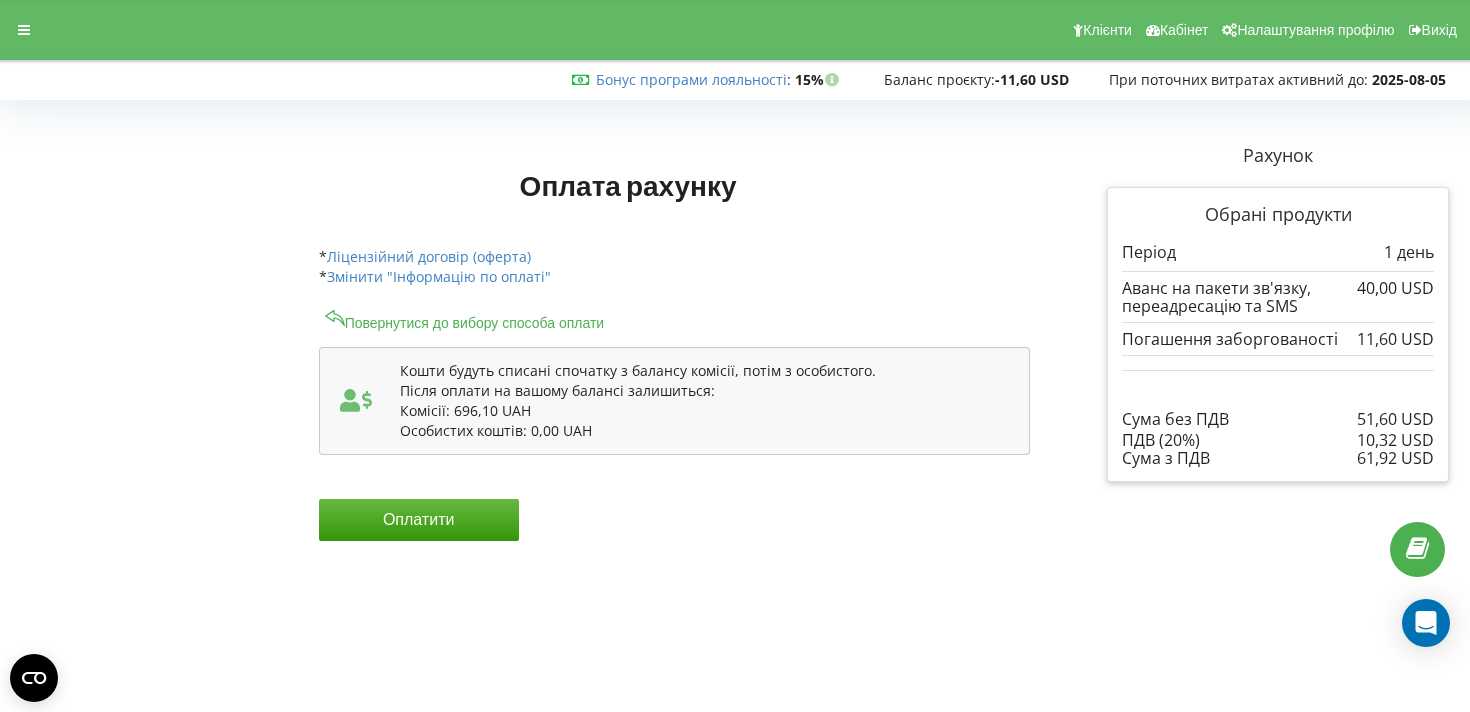 click on "Оплата рахунку
Рахунок
Обрані продукти
Період
1 день
40,00 USD" at bounding box center [628, 239] 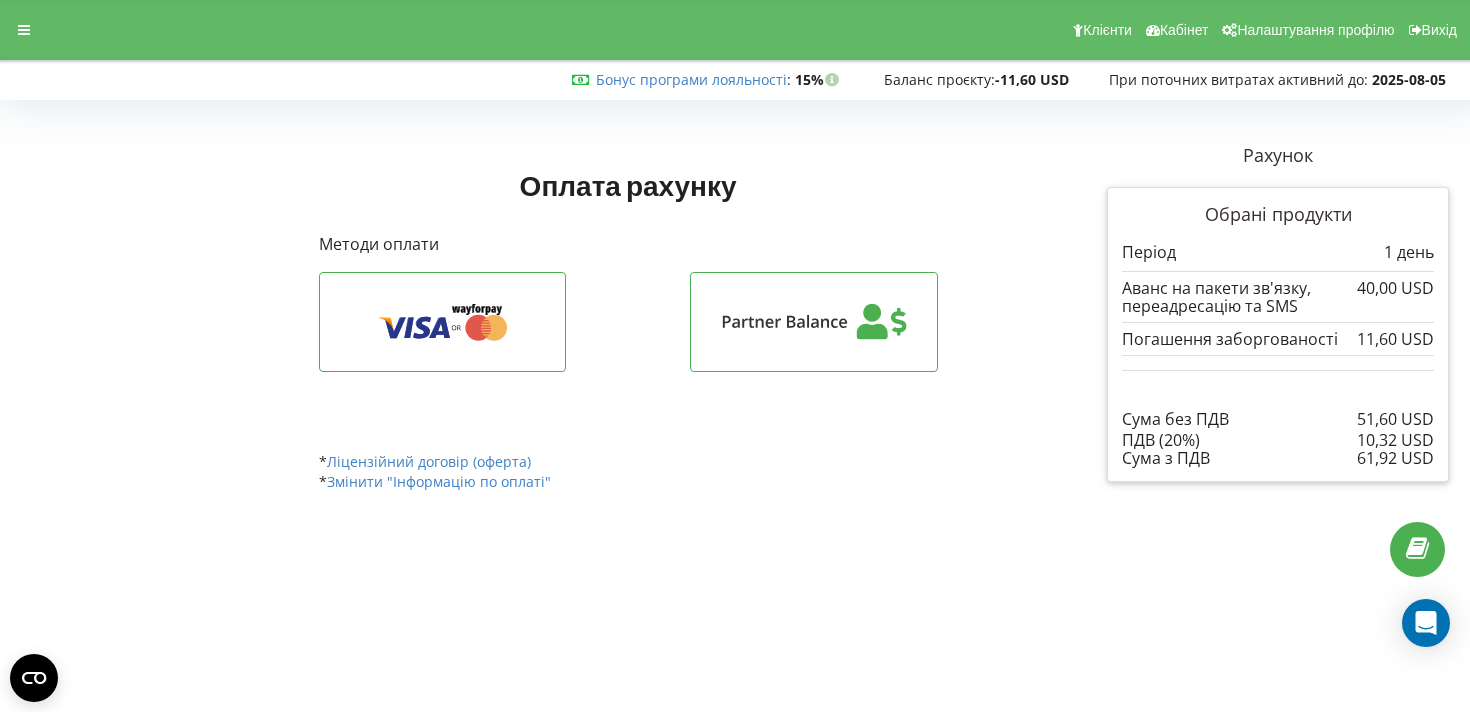 click 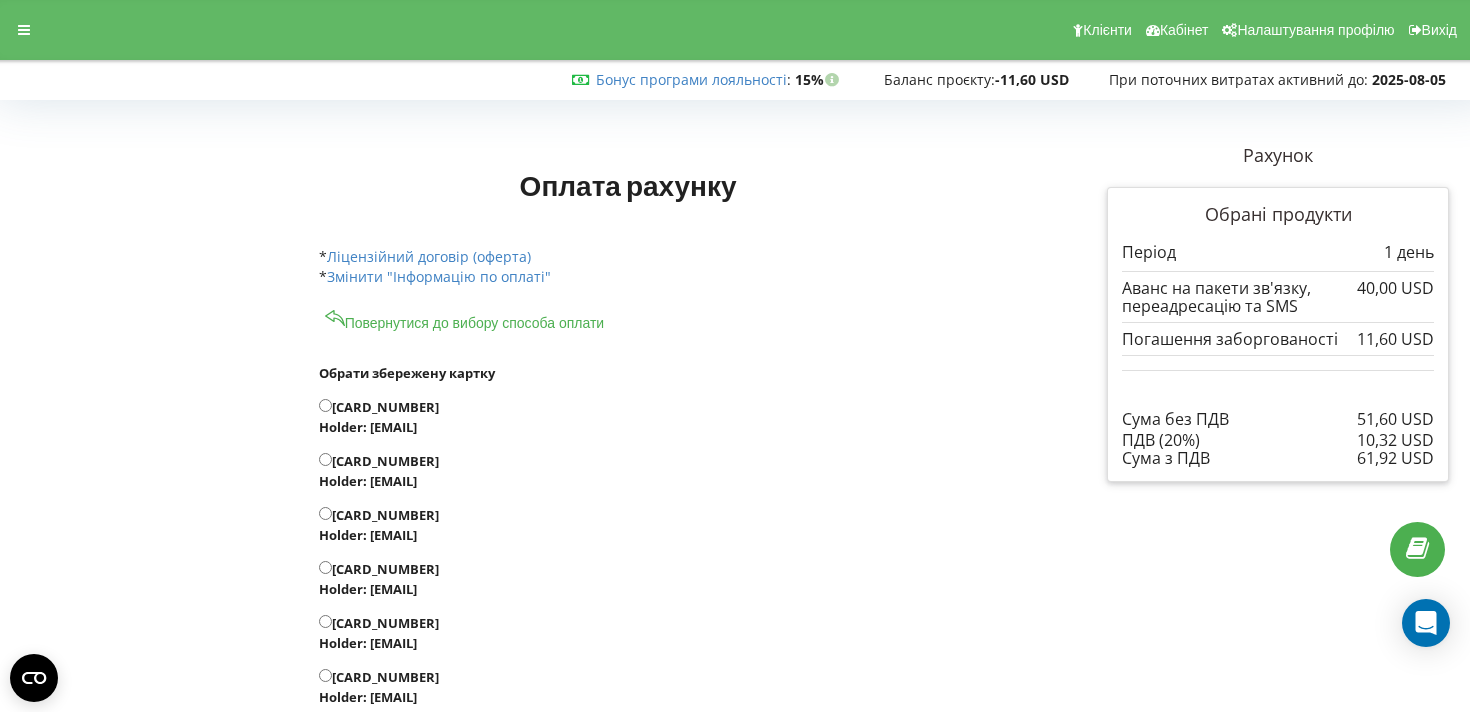 scroll, scrollTop: 197, scrollLeft: 0, axis: vertical 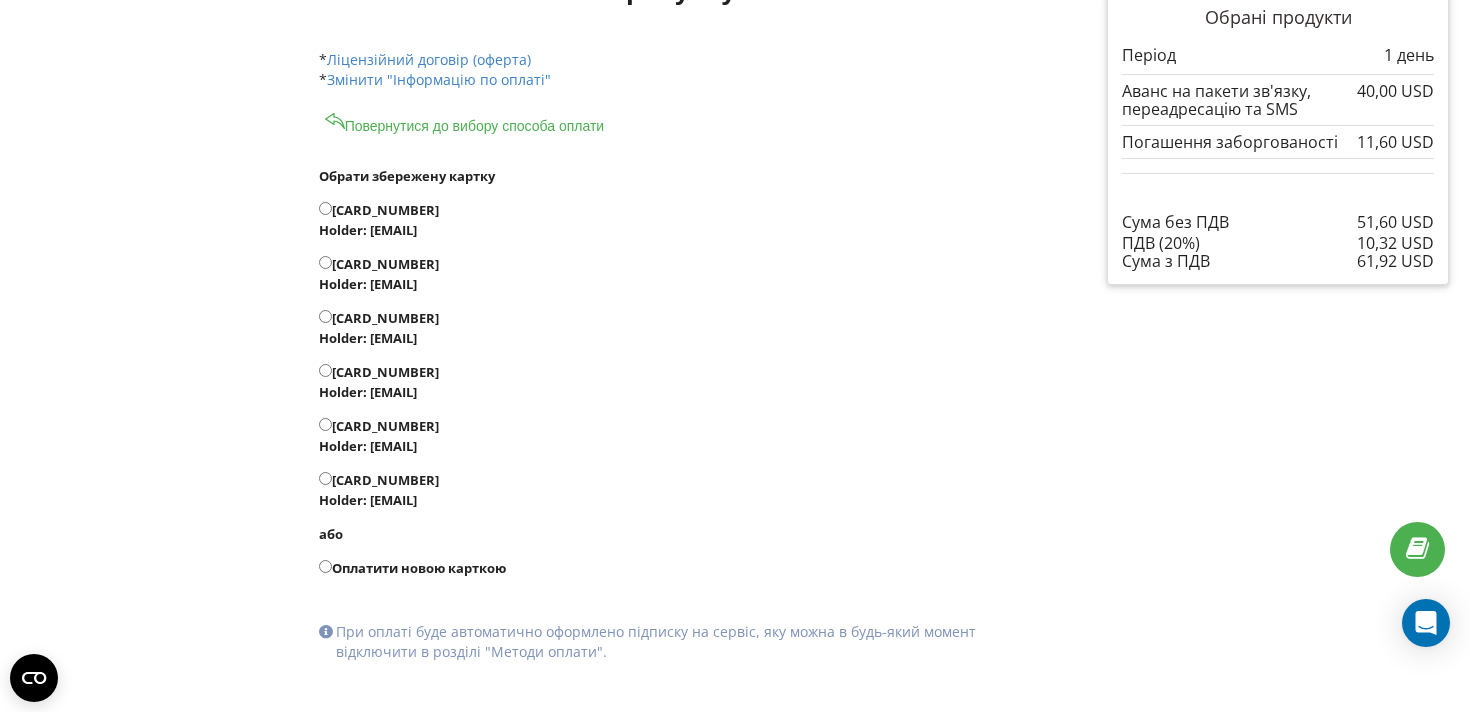 click on "**** **** **** 9256
Holder: shavarskiy94@gmail.com" at bounding box center [674, 490] 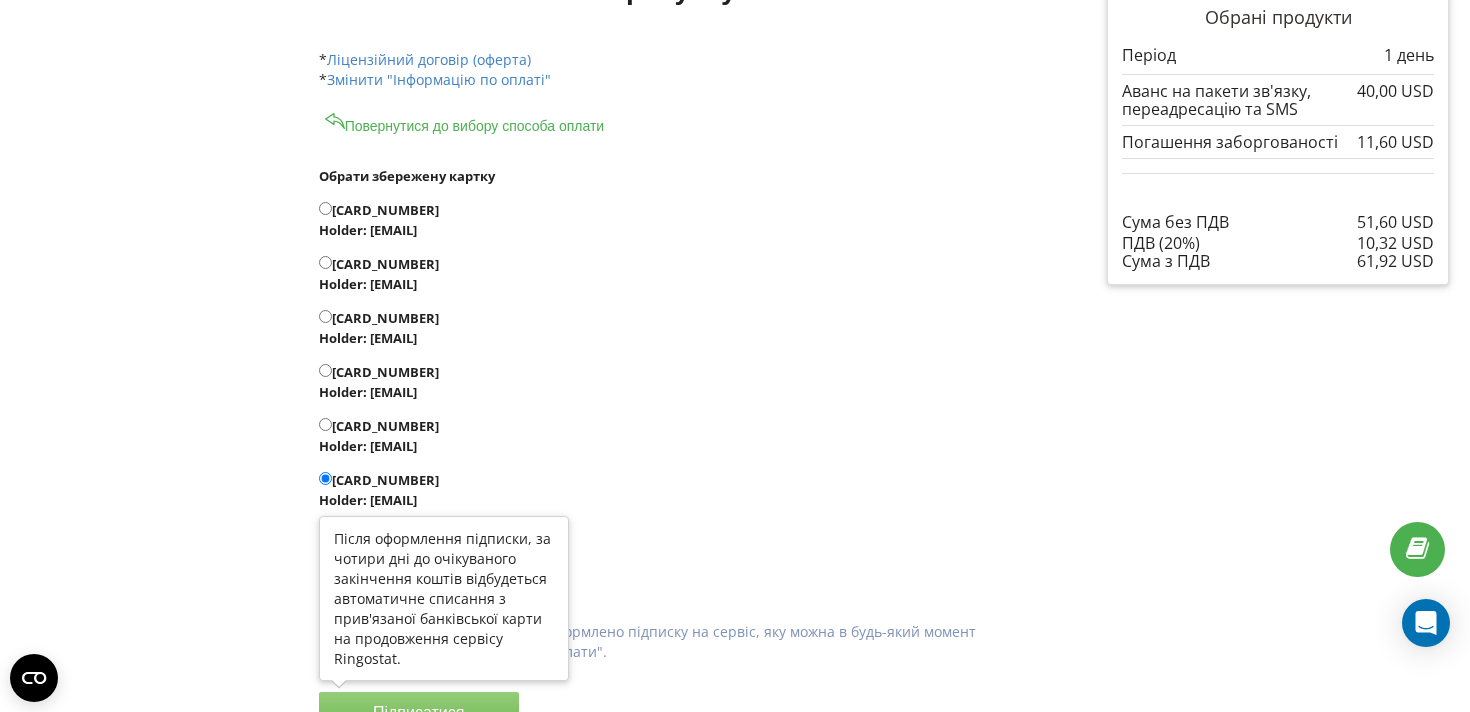 click on "Підписатися" at bounding box center (419, 713) 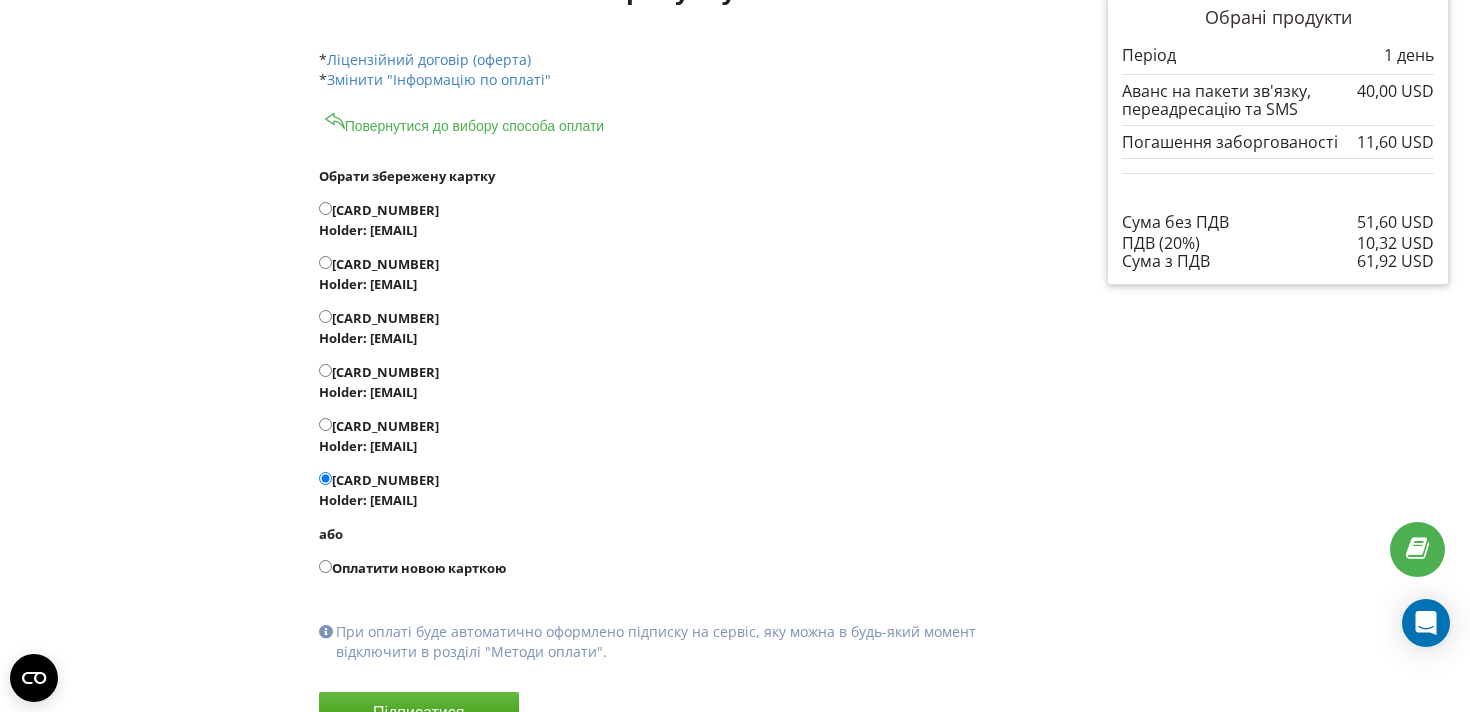 scroll, scrollTop: 75, scrollLeft: 0, axis: vertical 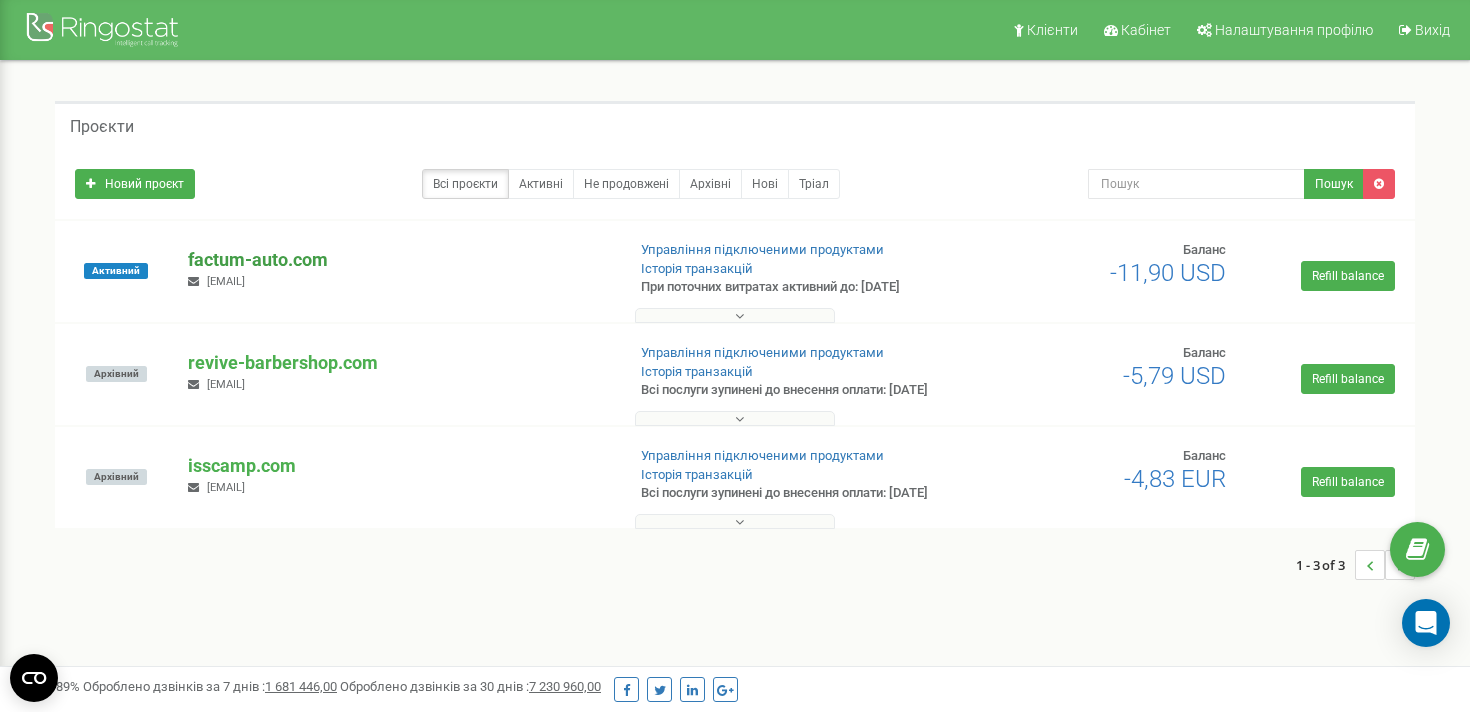 click on "factum-auto.com" at bounding box center (398, 260) 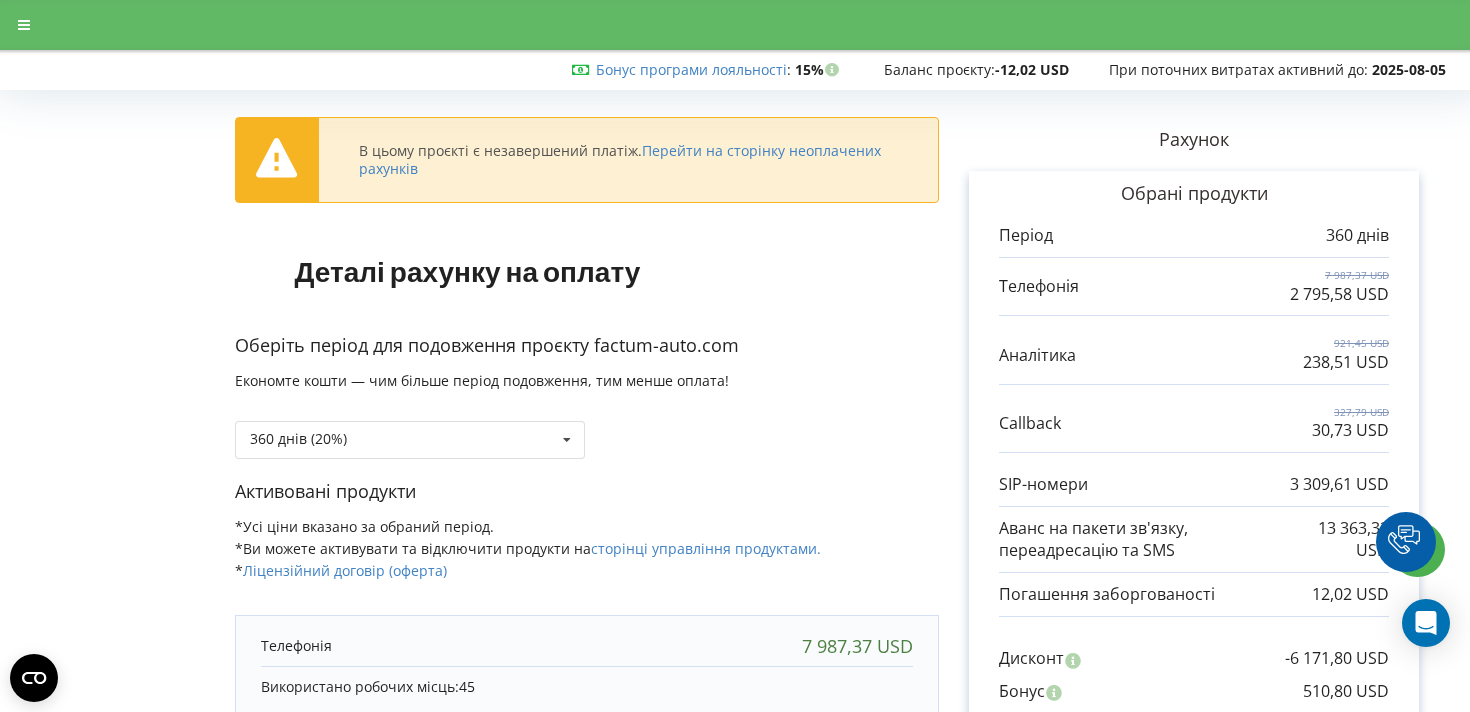 scroll, scrollTop: 0, scrollLeft: 0, axis: both 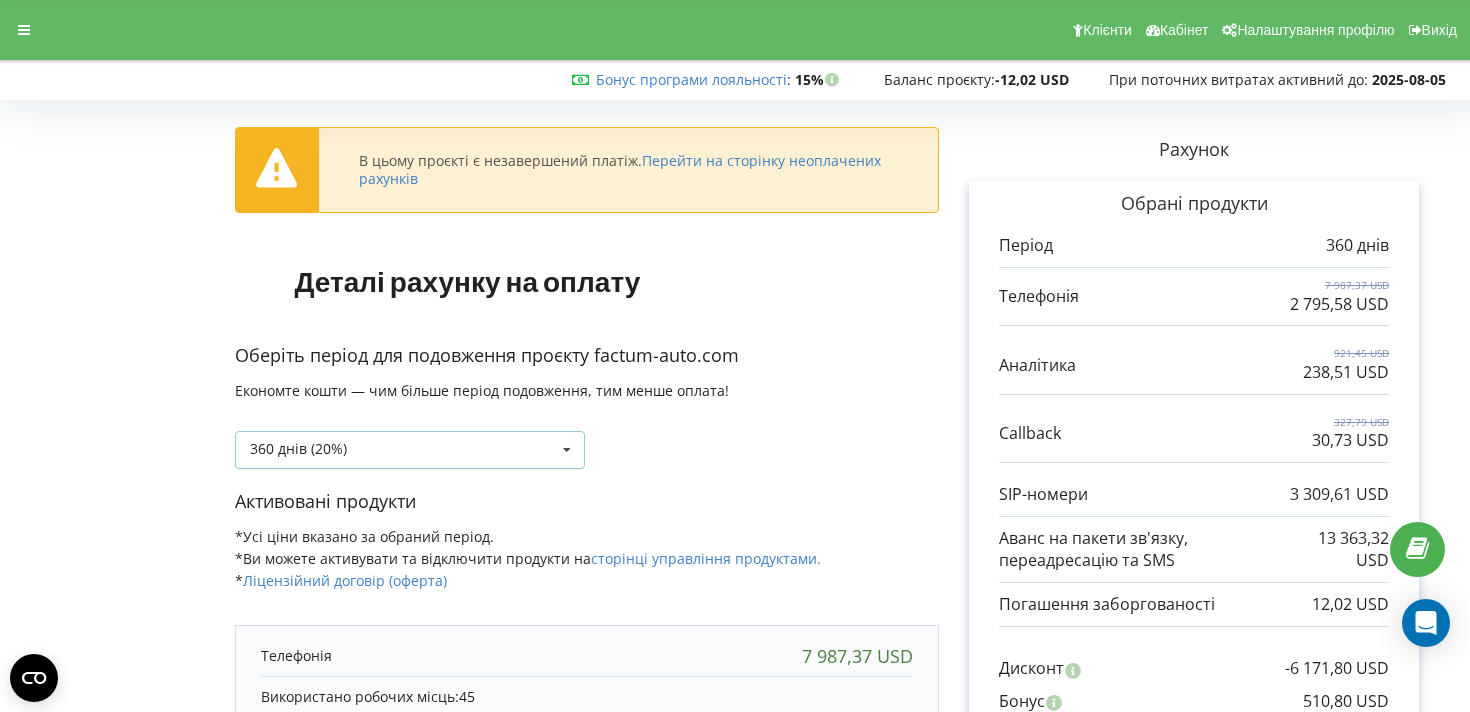click on "360 днів
(20%)
Поповнити баланс без подовження
30 днів" at bounding box center [410, 450] 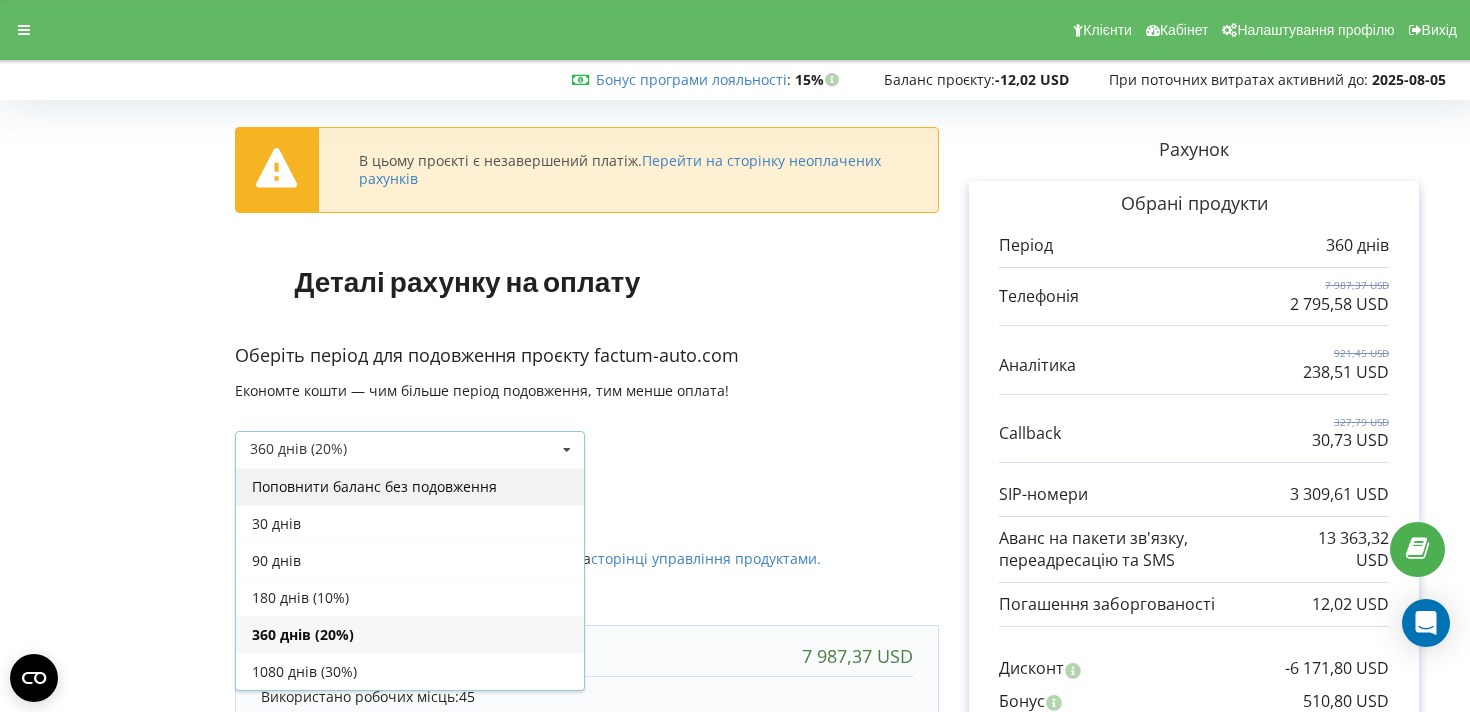 click on "Поповнити баланс без подовження" at bounding box center (410, 486) 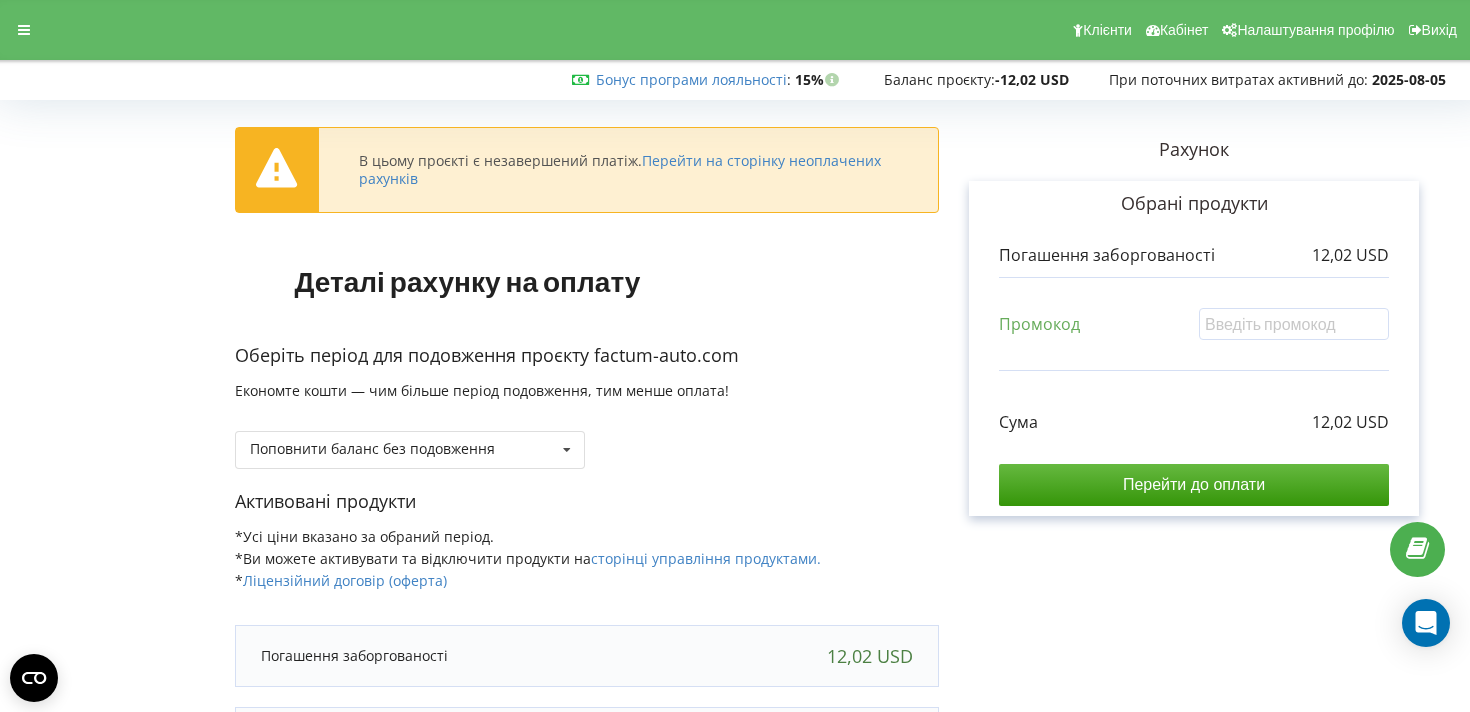 scroll, scrollTop: 199, scrollLeft: 0, axis: vertical 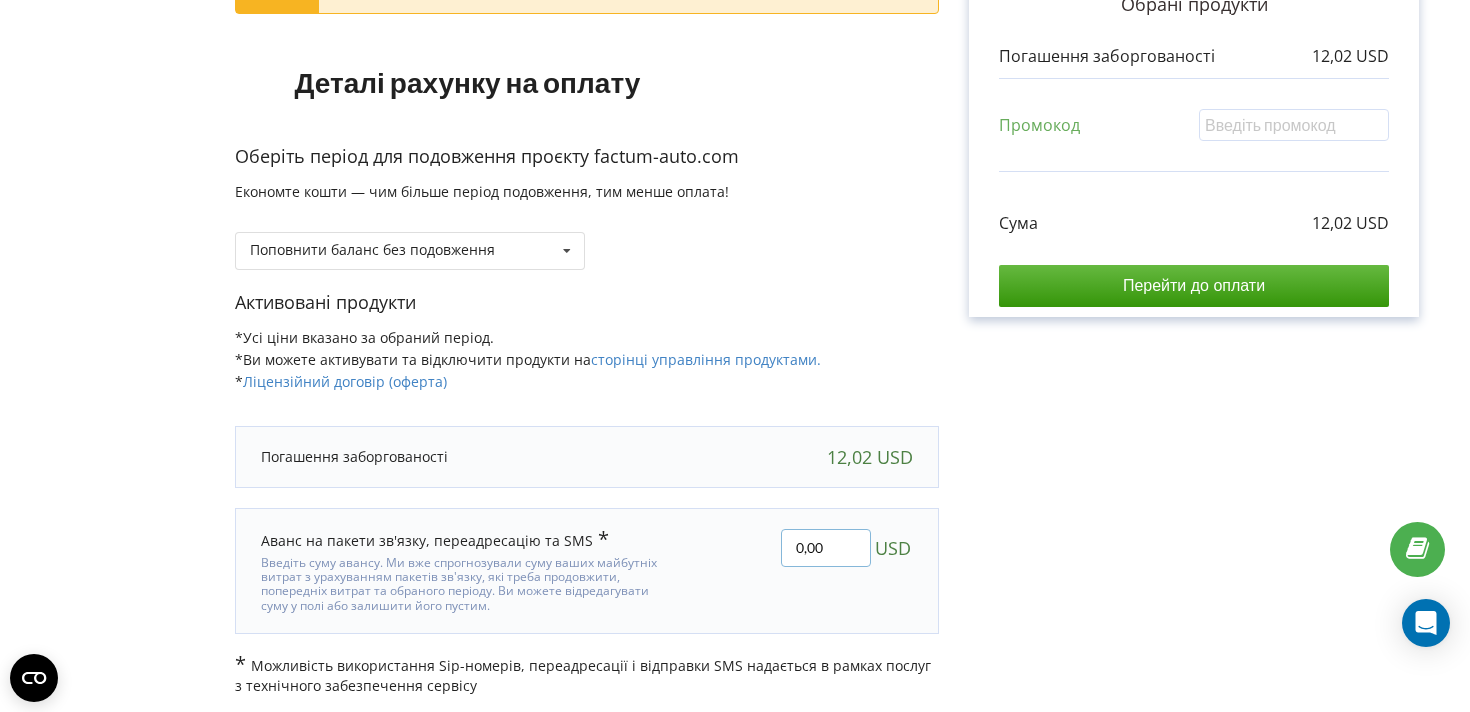 click on "0,00" at bounding box center [826, 548] 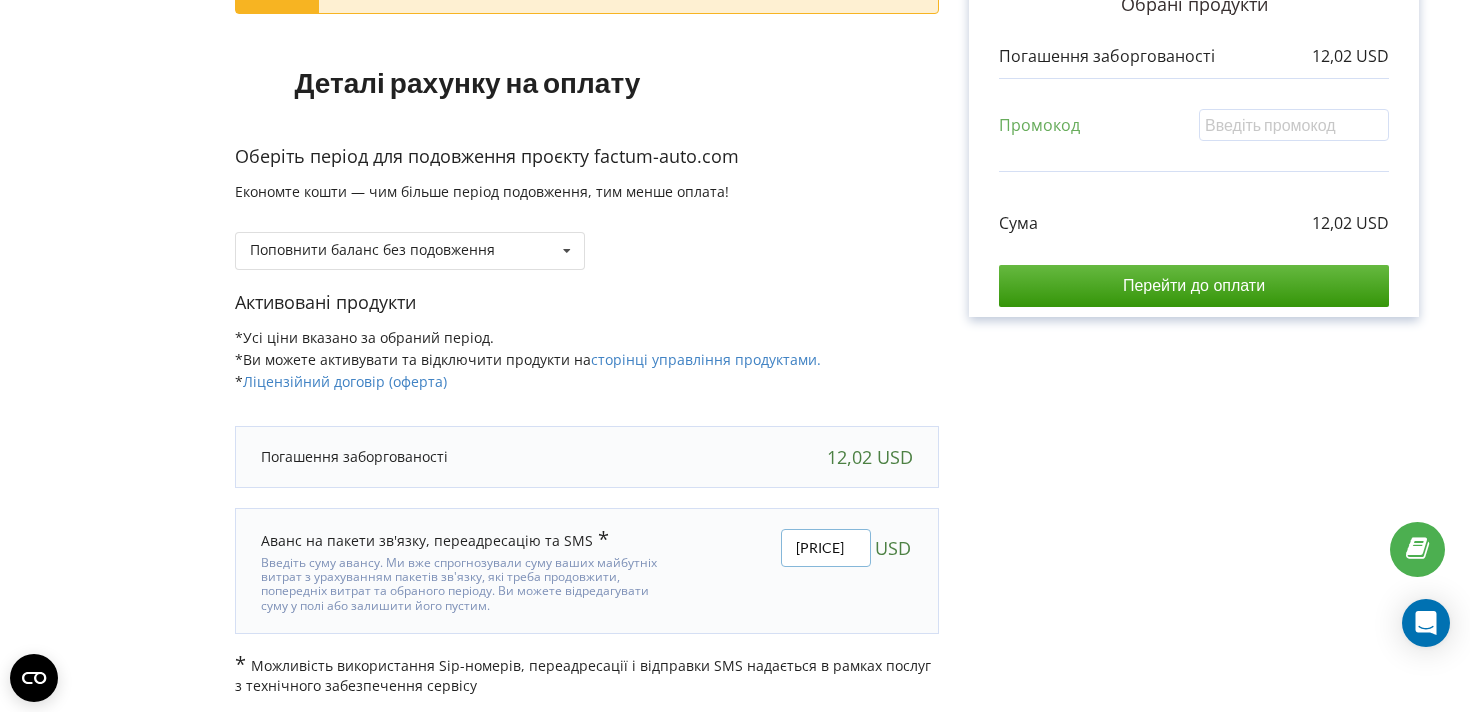drag, startPoint x: 804, startPoint y: 541, endPoint x: 760, endPoint y: 541, distance: 44 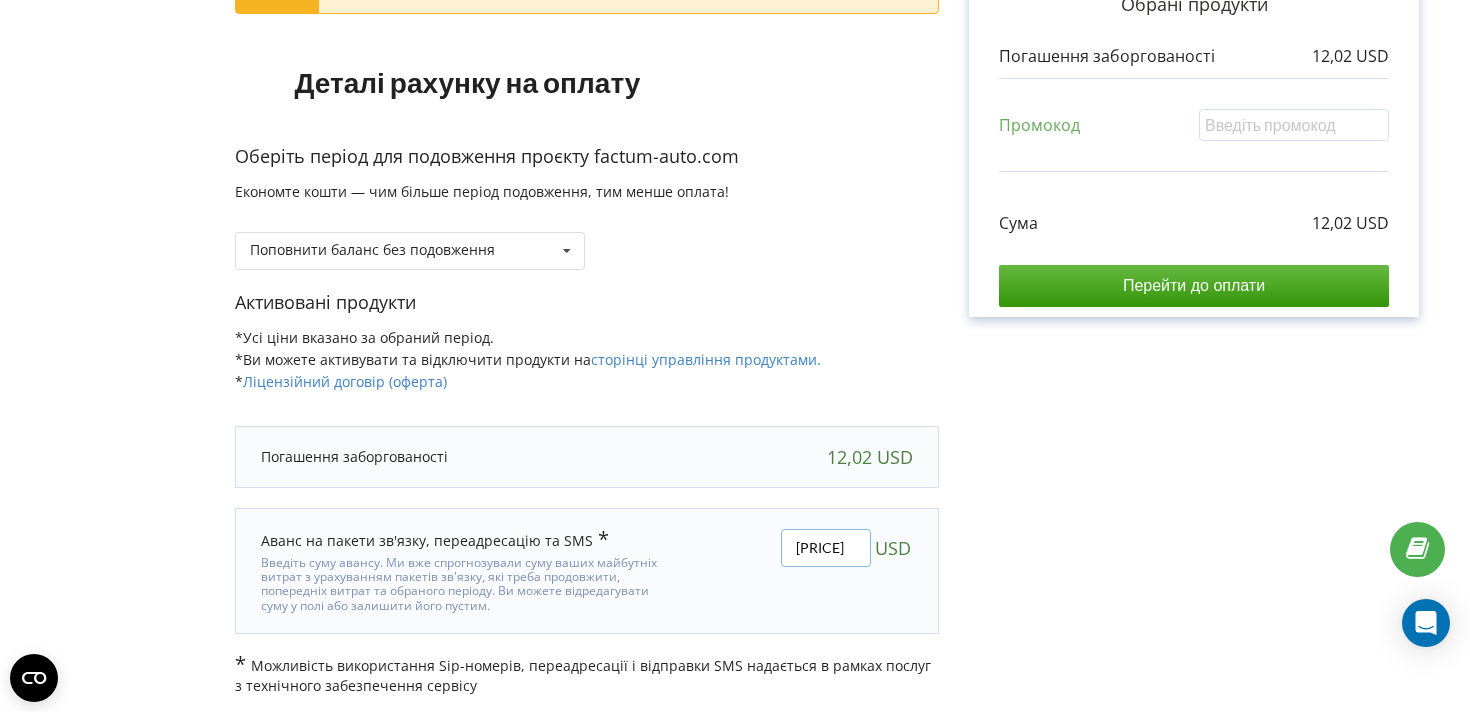 type on "400,00" 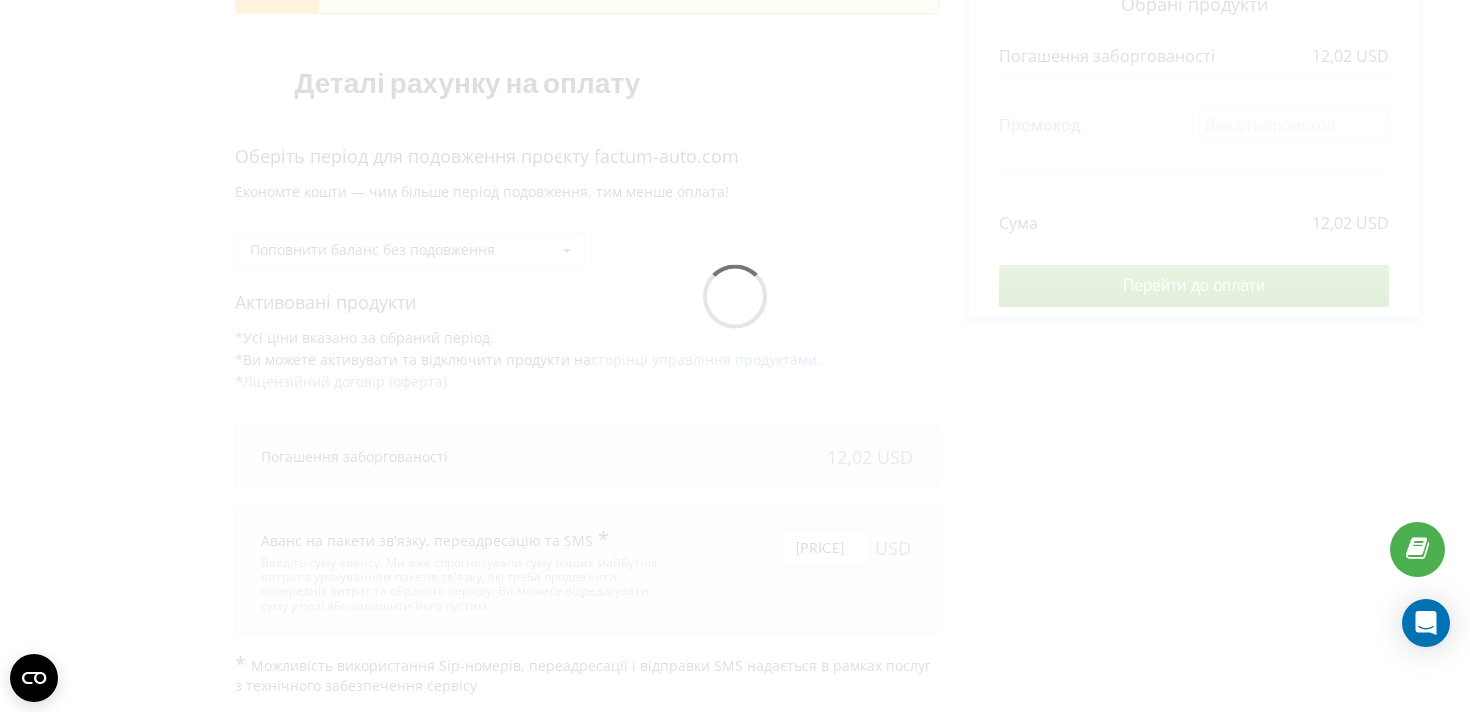 click on "В цьому проєкті є незавершений платіж.  Перейти на сторінку неоплачених рахунків
Деталі рахунку на оплату
Оберіть період для подовження проєкту  factum-auto.com
Економте кошти — чим більше період подовження, тим менше оплата!" at bounding box center (735, 302) 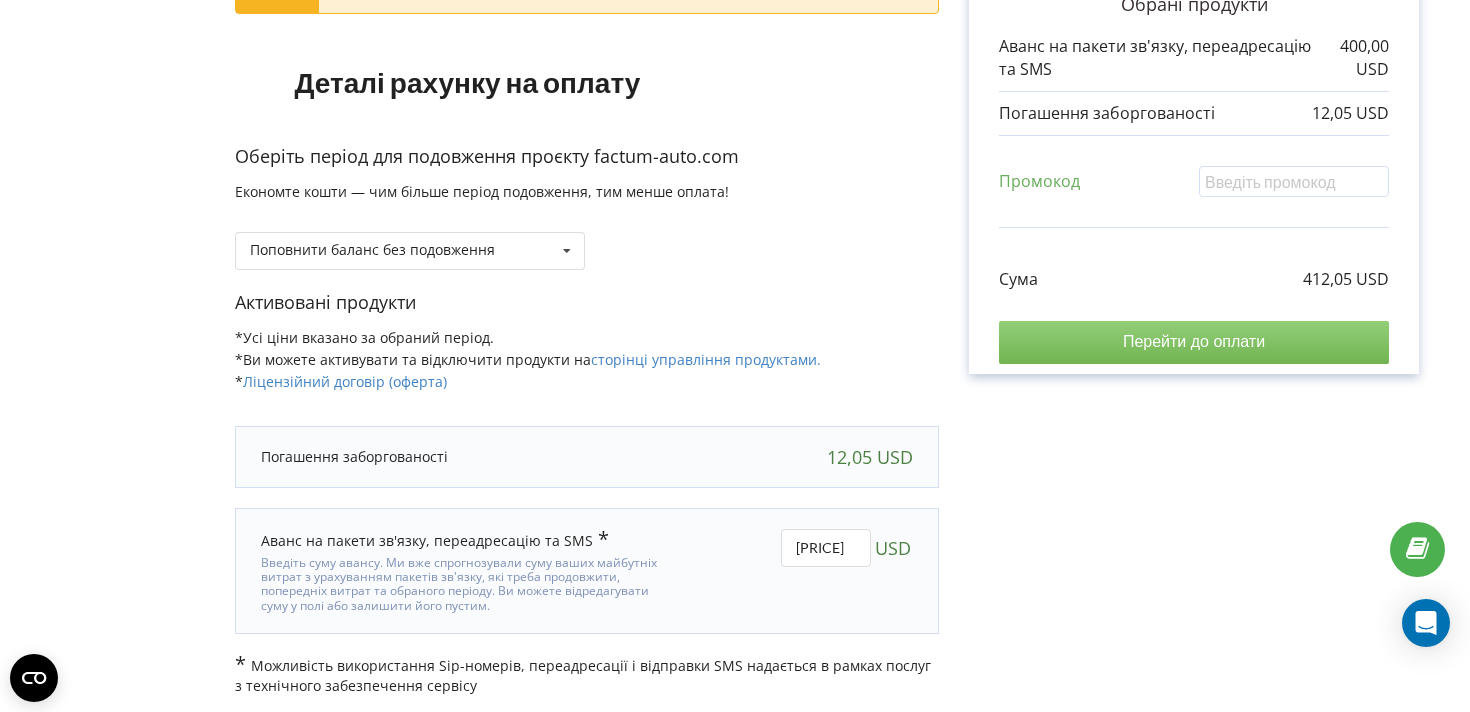 click on "Перейти до оплати" at bounding box center [1194, 342] 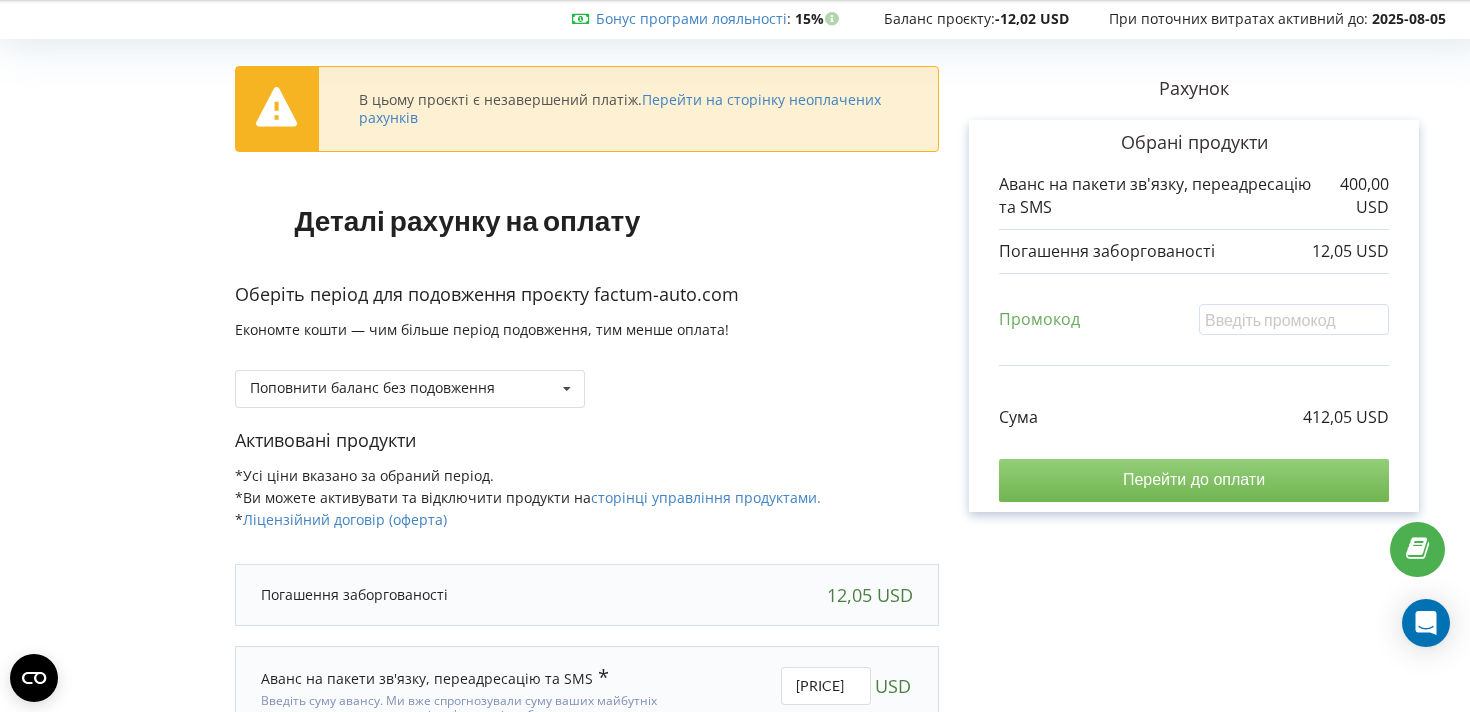 scroll, scrollTop: 0, scrollLeft: 0, axis: both 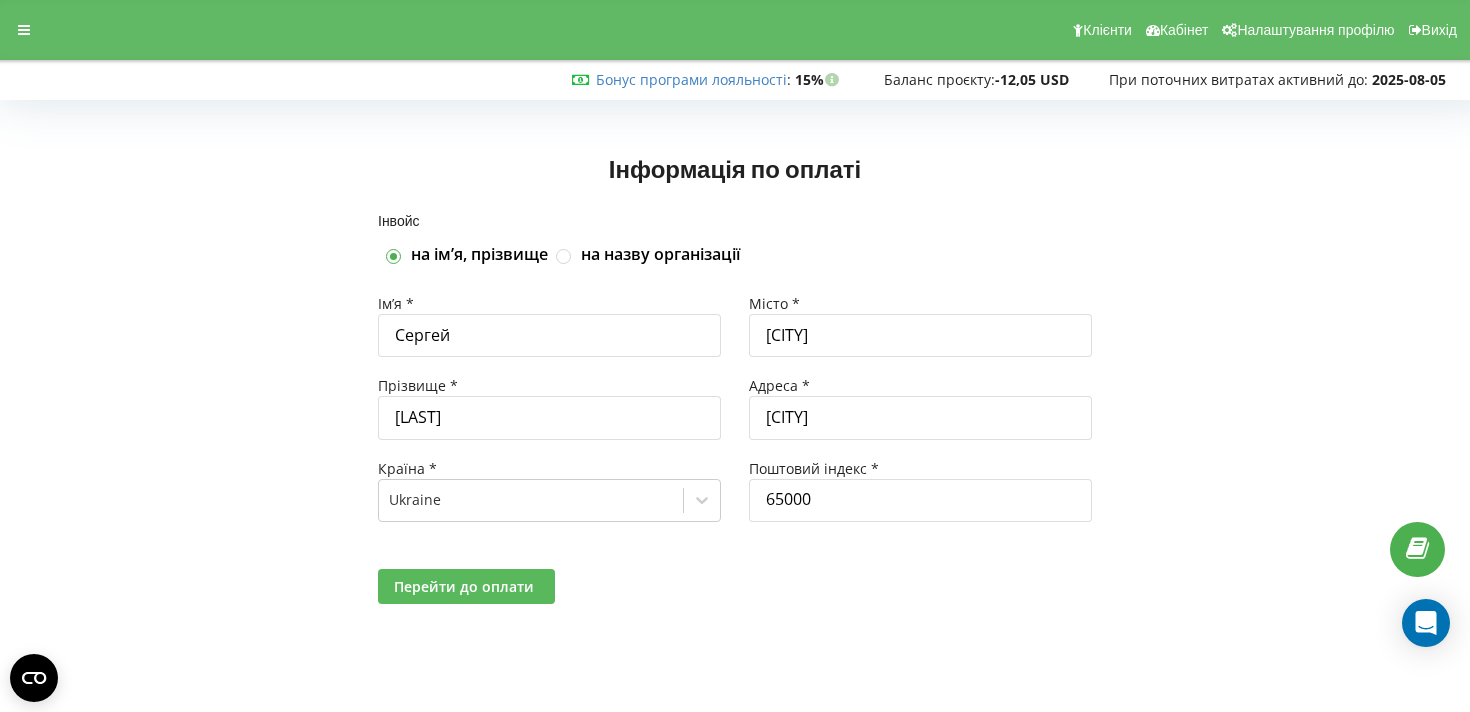 click on "Перейти до оплати" at bounding box center (466, 586) 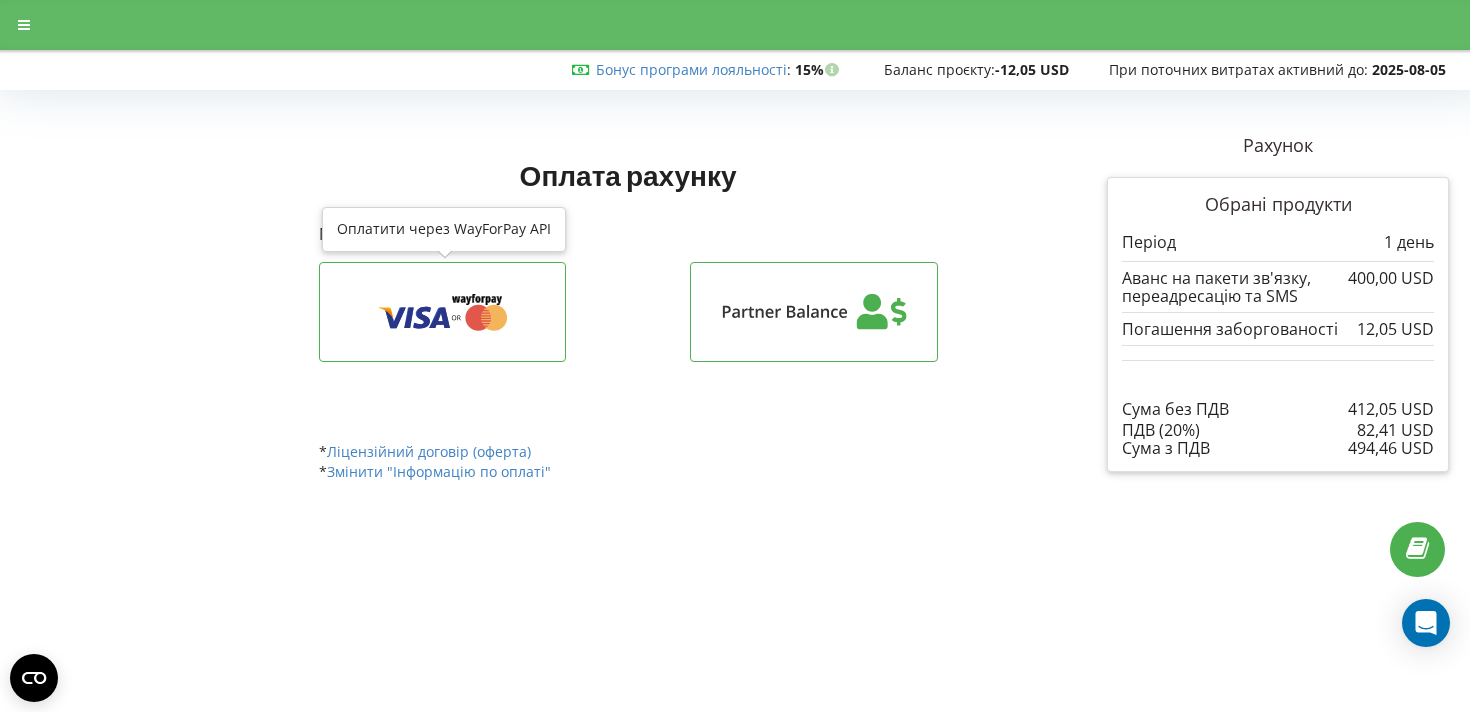 scroll, scrollTop: 0, scrollLeft: 0, axis: both 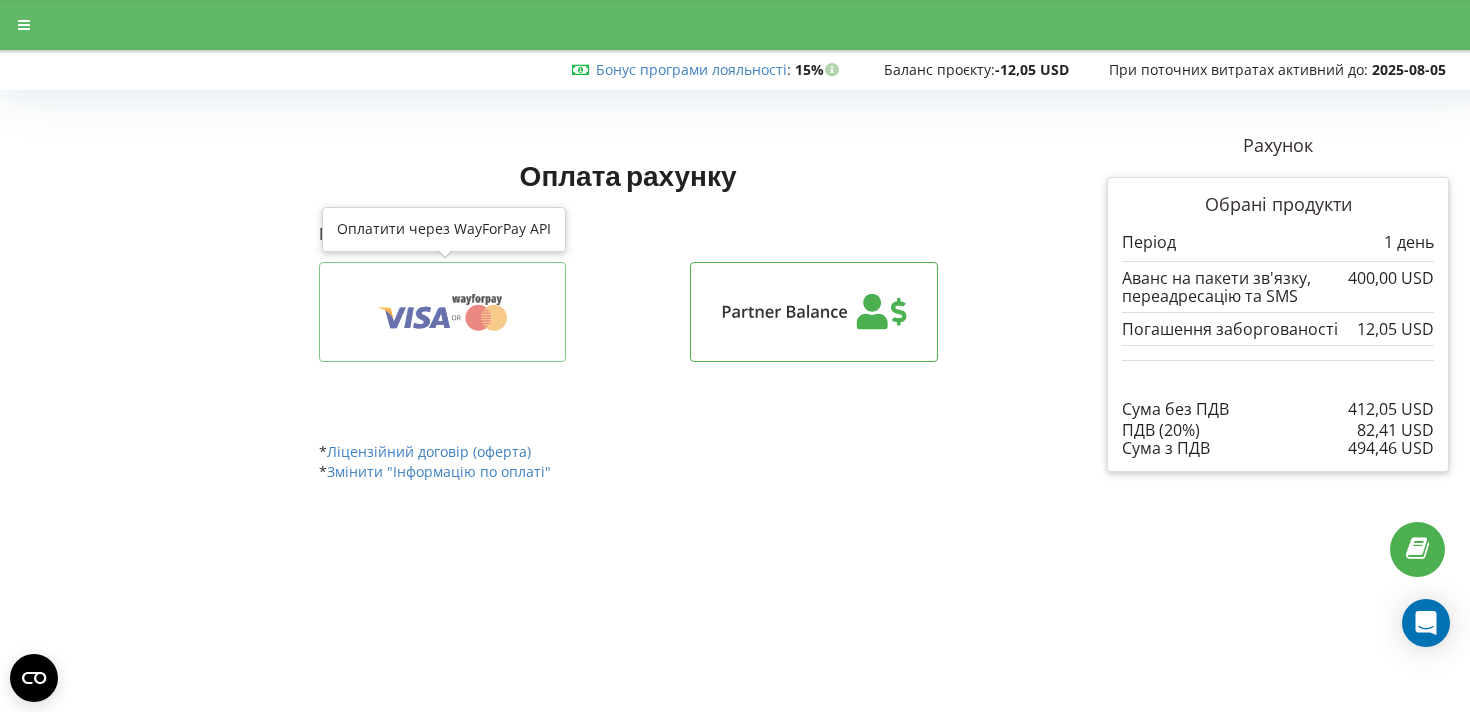 click 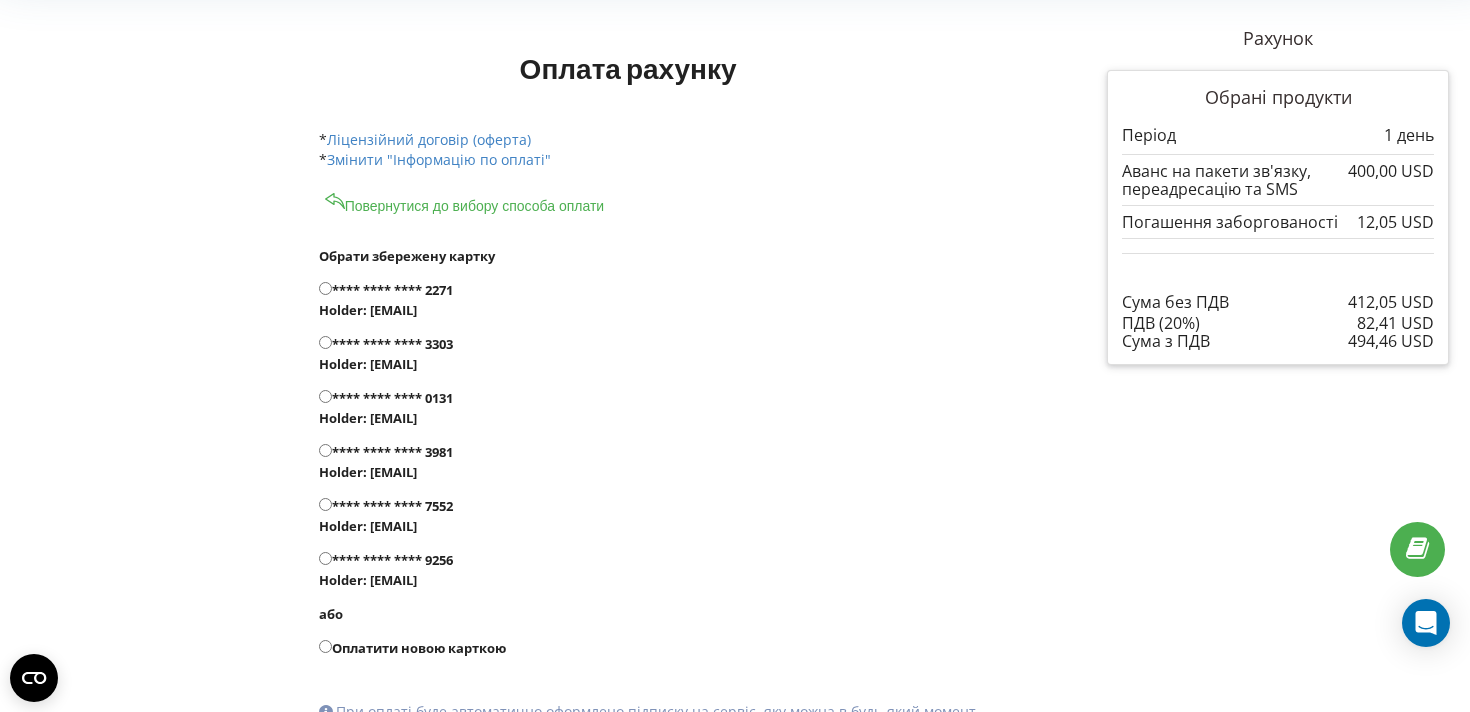 scroll, scrollTop: 197, scrollLeft: 0, axis: vertical 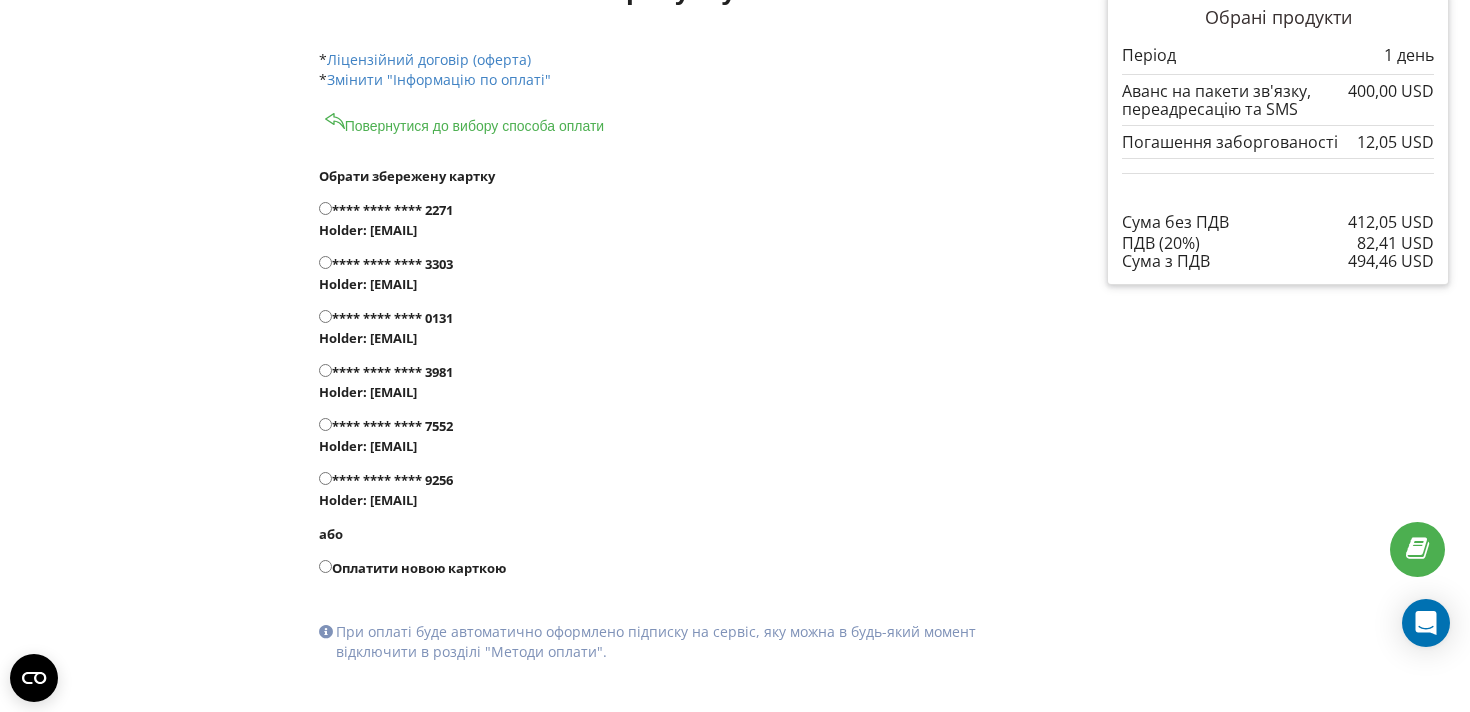click on "Оплатити новою карткою" at bounding box center (325, 566) 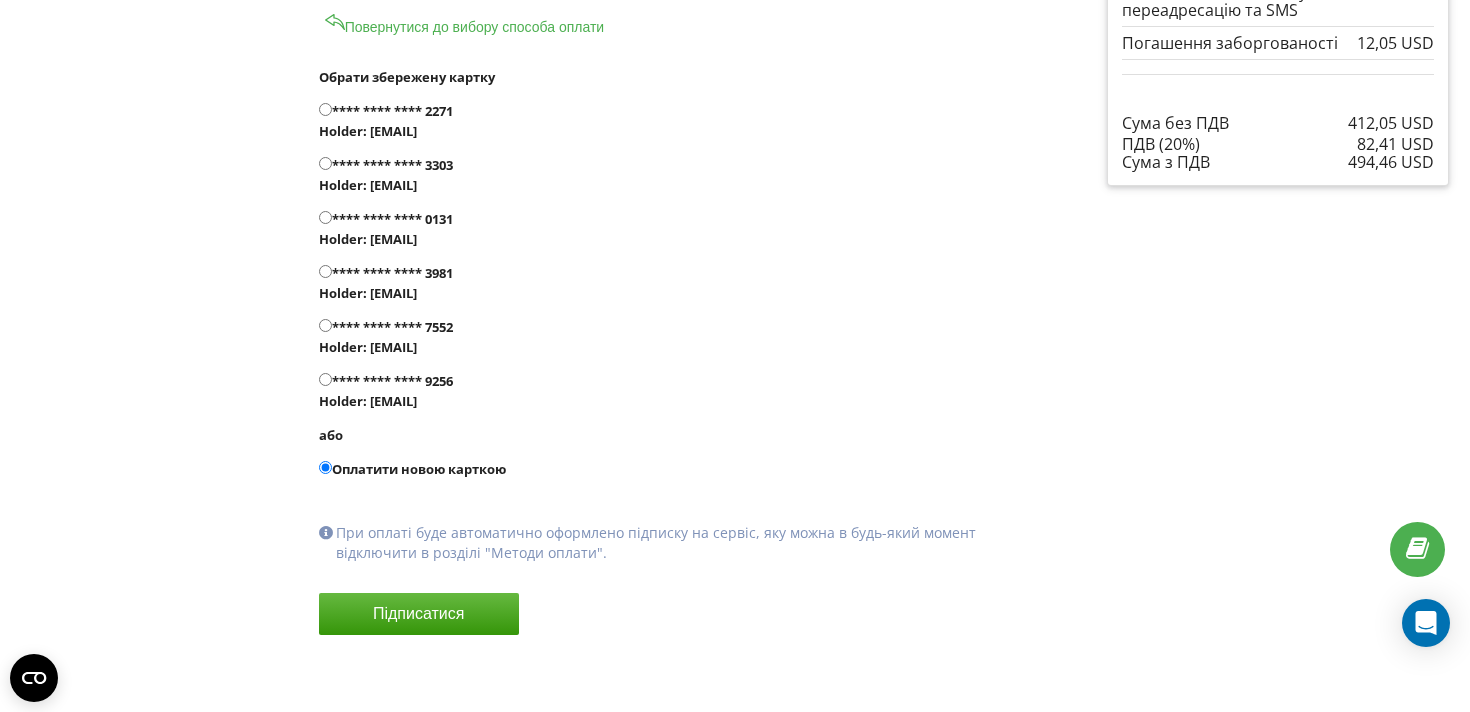 scroll, scrollTop: 300, scrollLeft: 0, axis: vertical 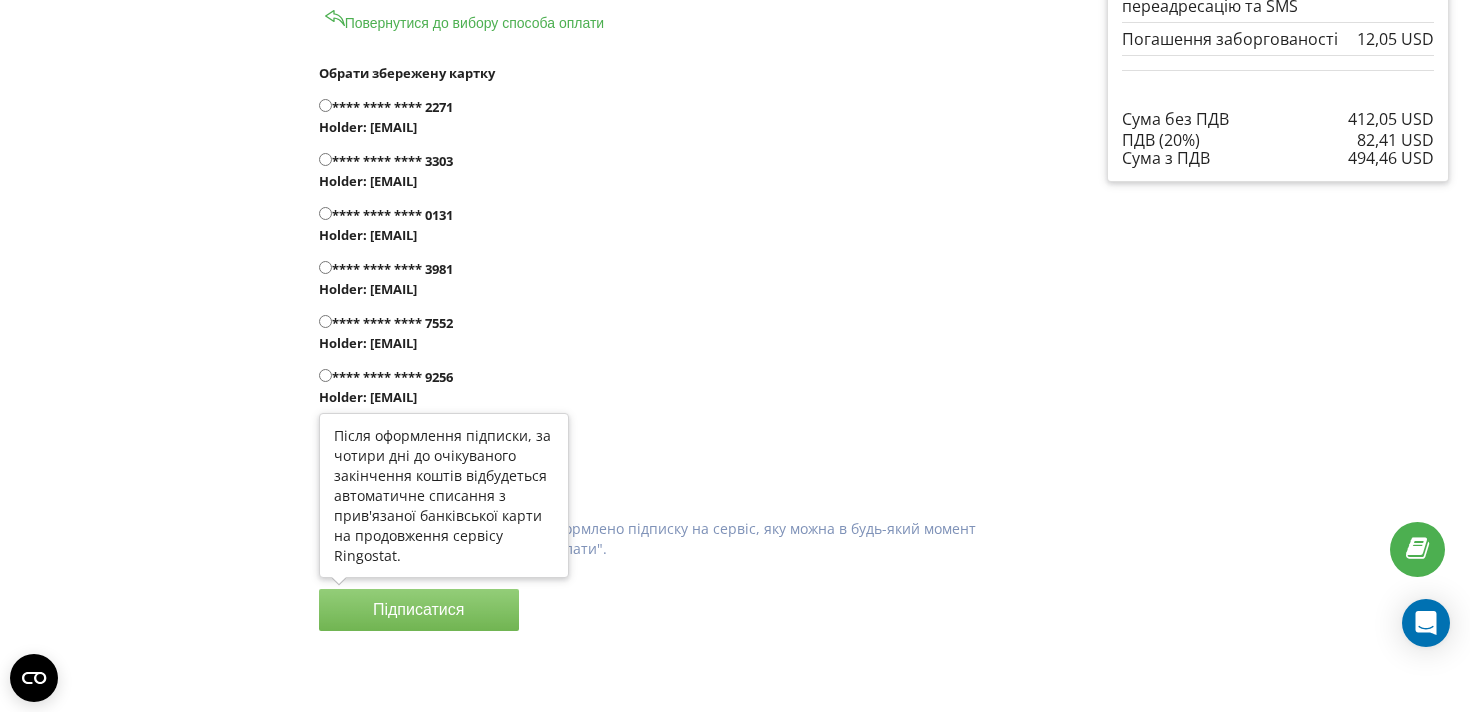 click on "Підписатися" at bounding box center (419, 610) 